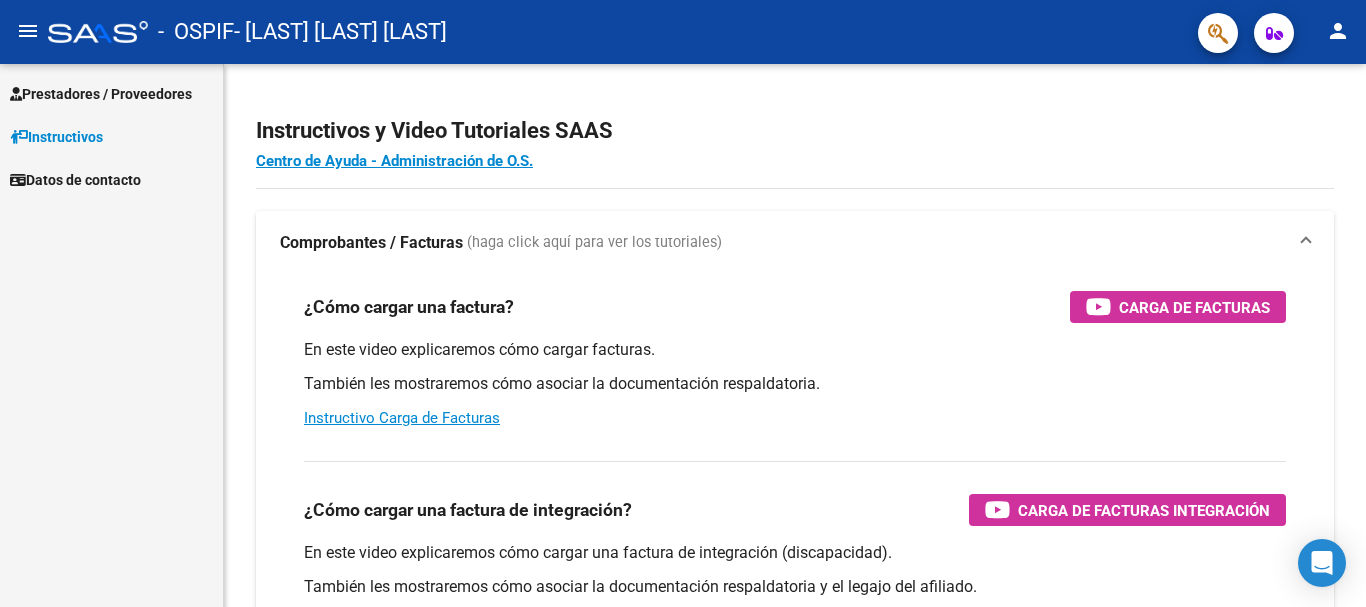 scroll, scrollTop: 0, scrollLeft: 0, axis: both 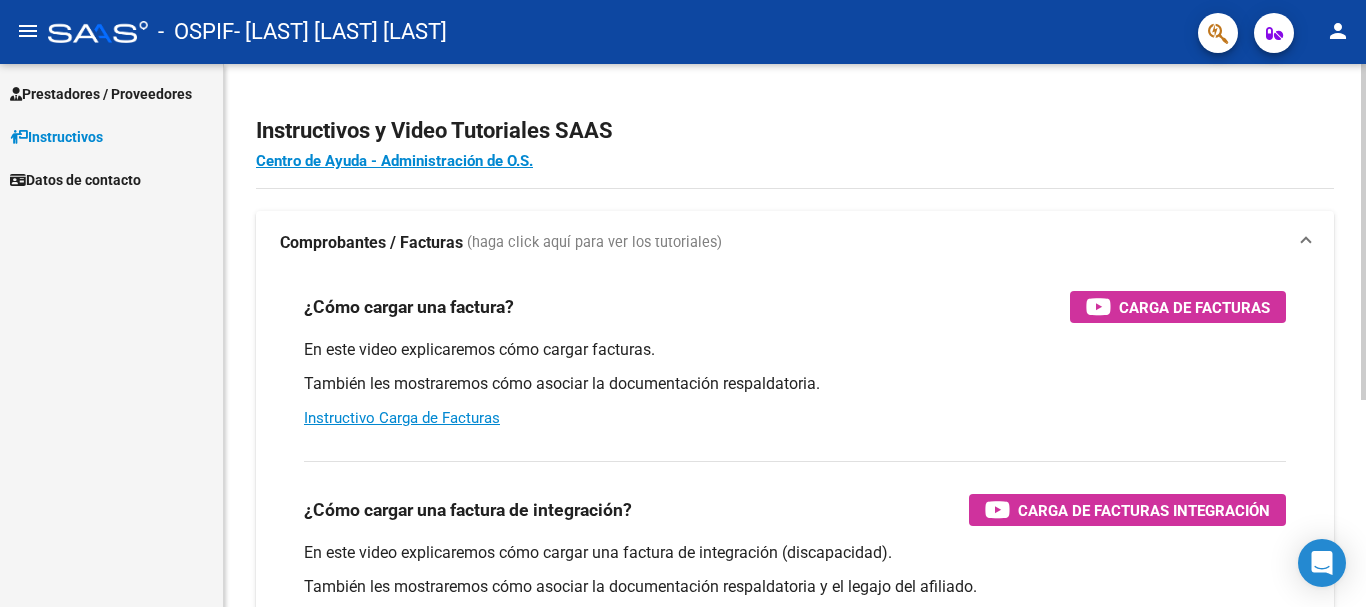 click on "Instructivos y Video Tutoriales SAAS Centro de Ayuda - Administración de O.S. Comprobantes / Facturas     (haga click aquí para ver los tutoriales) ¿Cómo cargar una factura?    Carga de Facturas En este video explicaremos cómo cargar facturas. También les mostraremos cómo asociar la documentación respaldatoria. Instructivo Carga de Facturas ¿Cómo cargar una factura de integración?    Carga de Facturas Integración En este video explicaremos cómo cargar una factura de integración (discapacidad). También les mostraremos cómo asociar la documentación respaldatoria y el legajo del afiliado. Instructivo Carga de Facturas con Recupero x Integración ¿Cómo editar una factura de integración?    Edición de Facturas de integración En este video explicaremos cómo editar una factura que ya habíamos cargado. Les mostraremos cómo asociar la documentación respaldatoria y la trazabilidad." 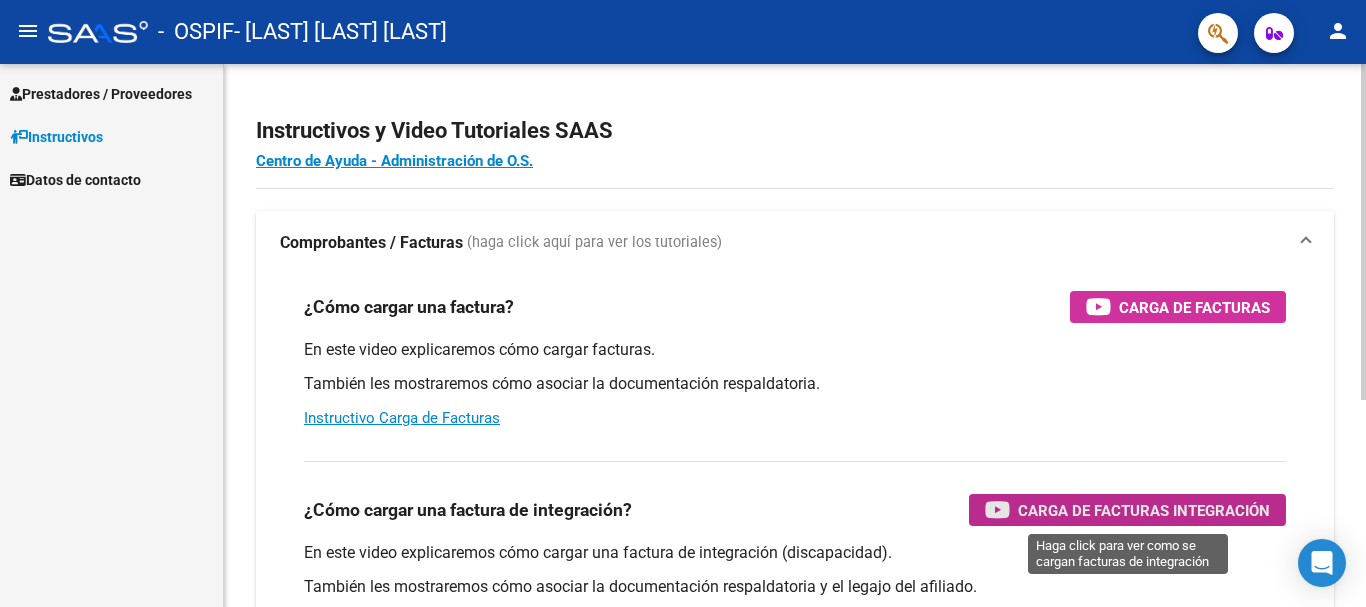 click on "Carga de Facturas Integración" at bounding box center [1144, 510] 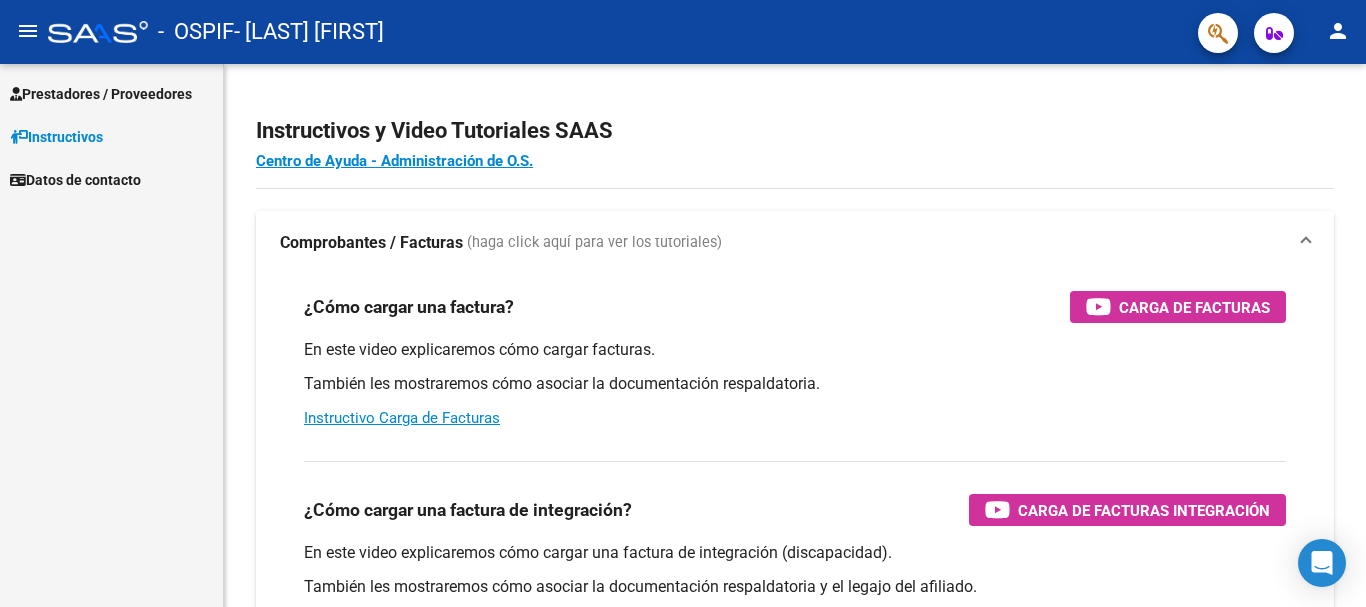 scroll, scrollTop: 0, scrollLeft: 0, axis: both 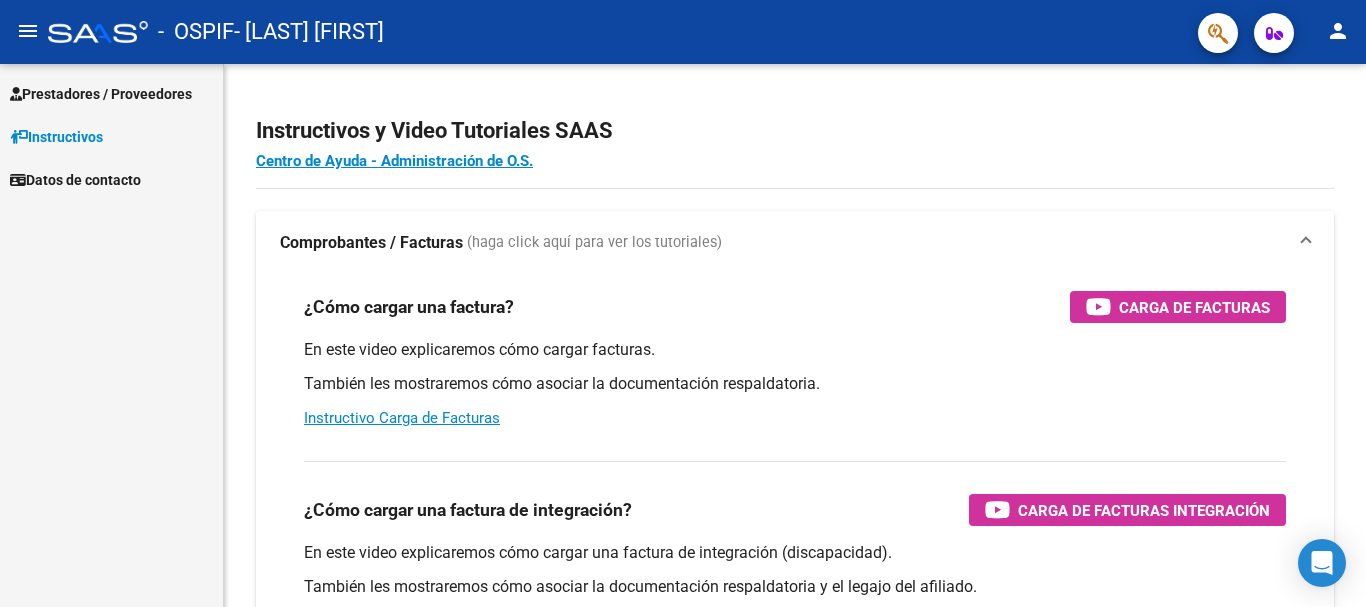 click on "Prestadores / Proveedores" at bounding box center (101, 94) 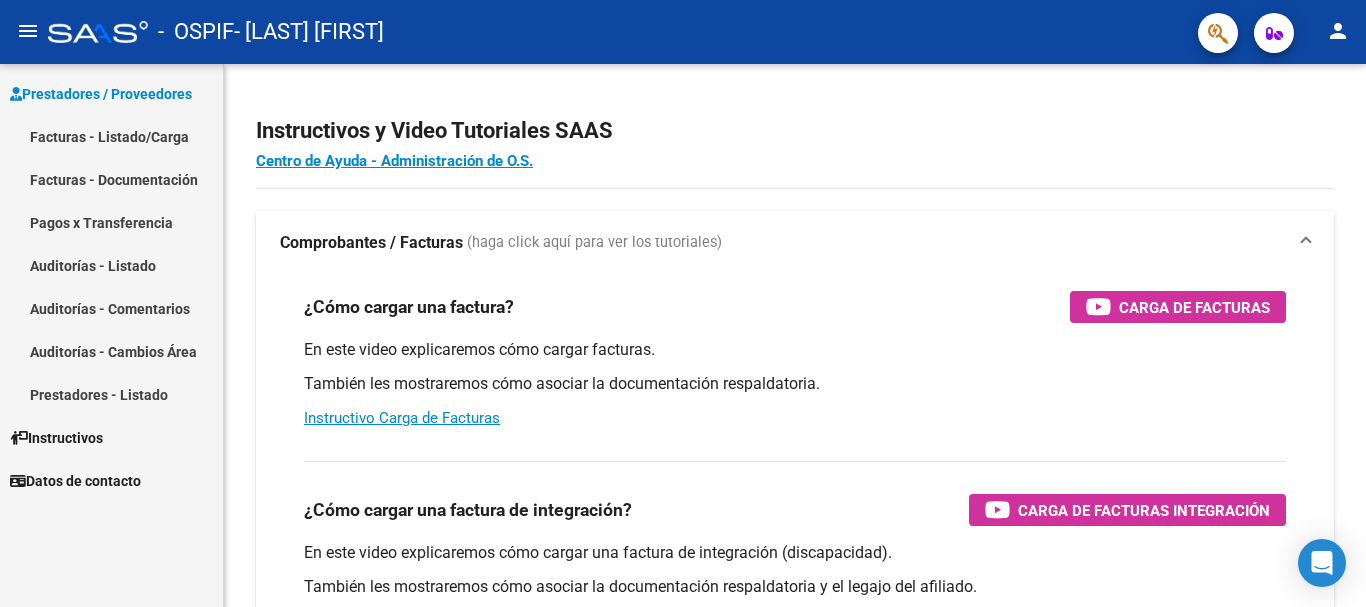 click on "Facturas - Listado/Carga" at bounding box center (111, 136) 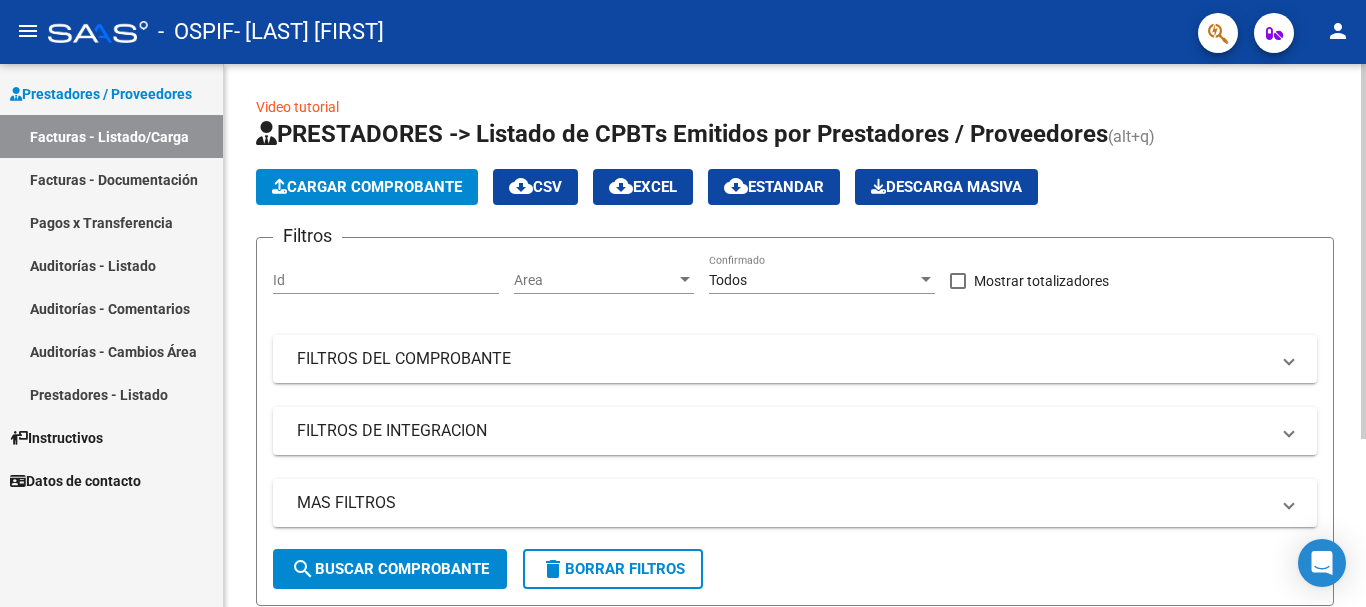click on "Cargar Comprobante" 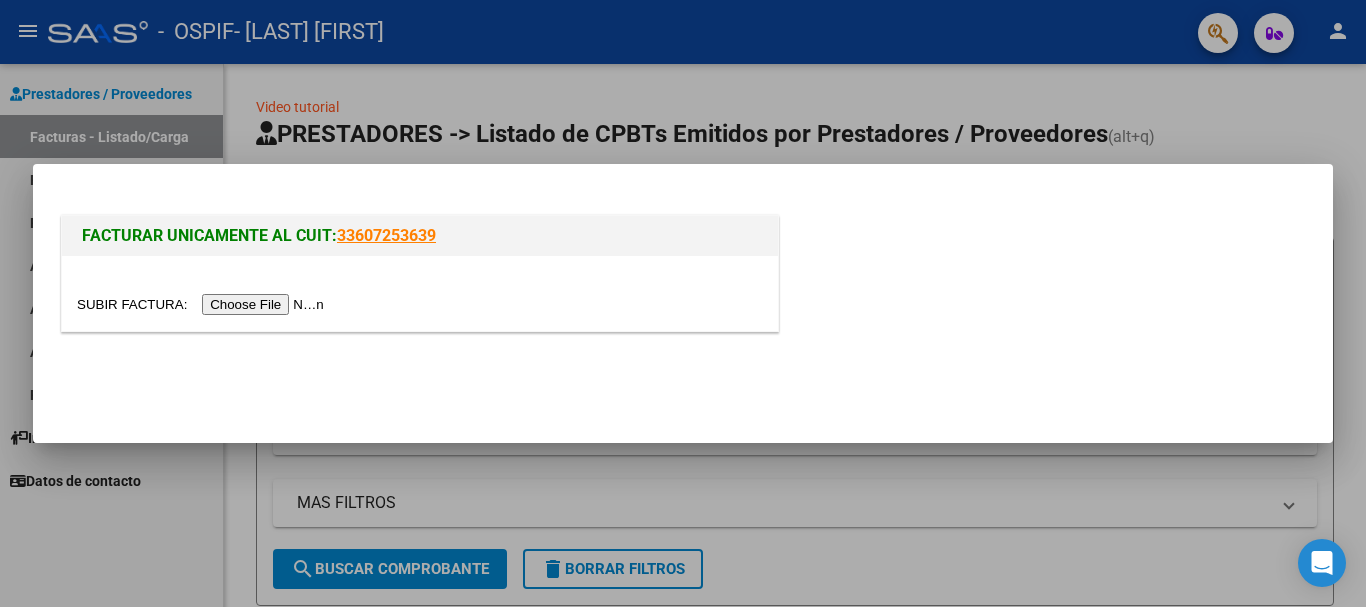 click at bounding box center [203, 304] 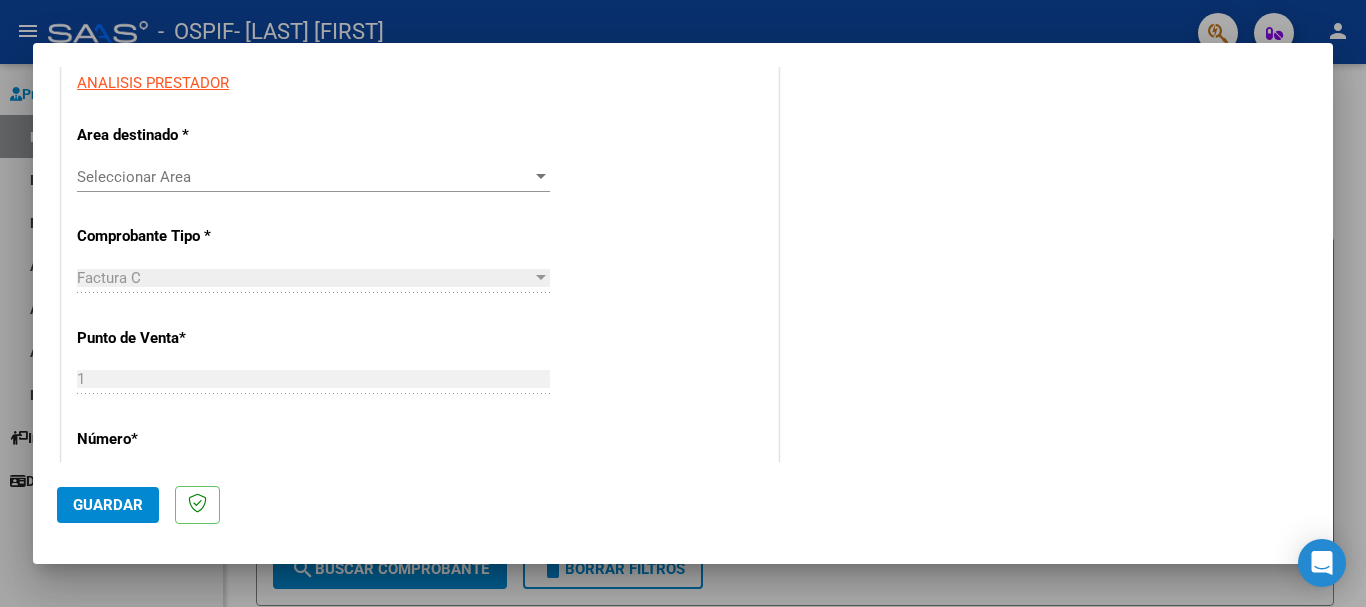 scroll, scrollTop: 390, scrollLeft: 0, axis: vertical 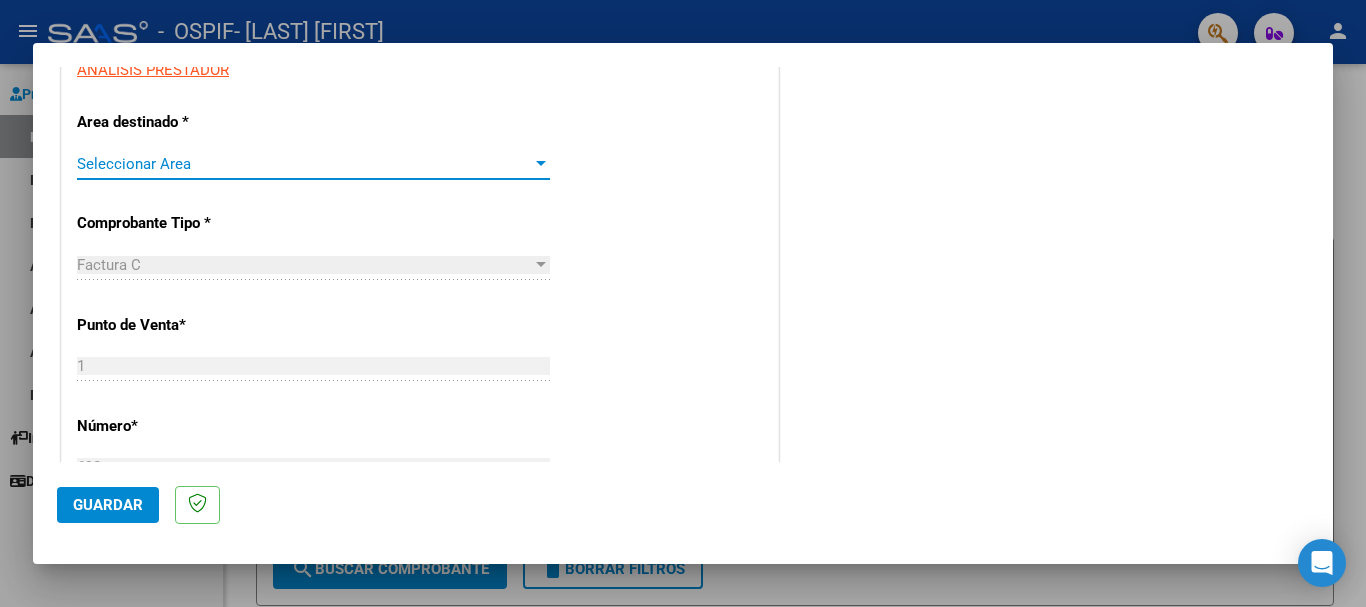 click on "Seleccionar Area" at bounding box center (304, 164) 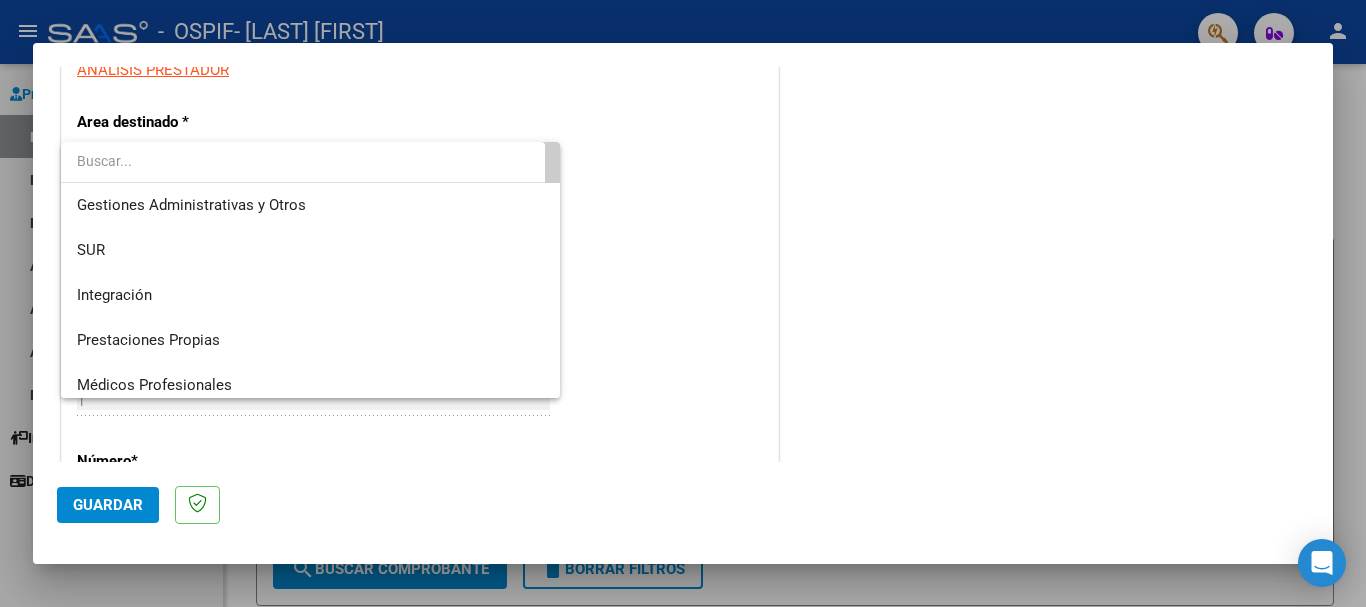 scroll, scrollTop: 63, scrollLeft: 0, axis: vertical 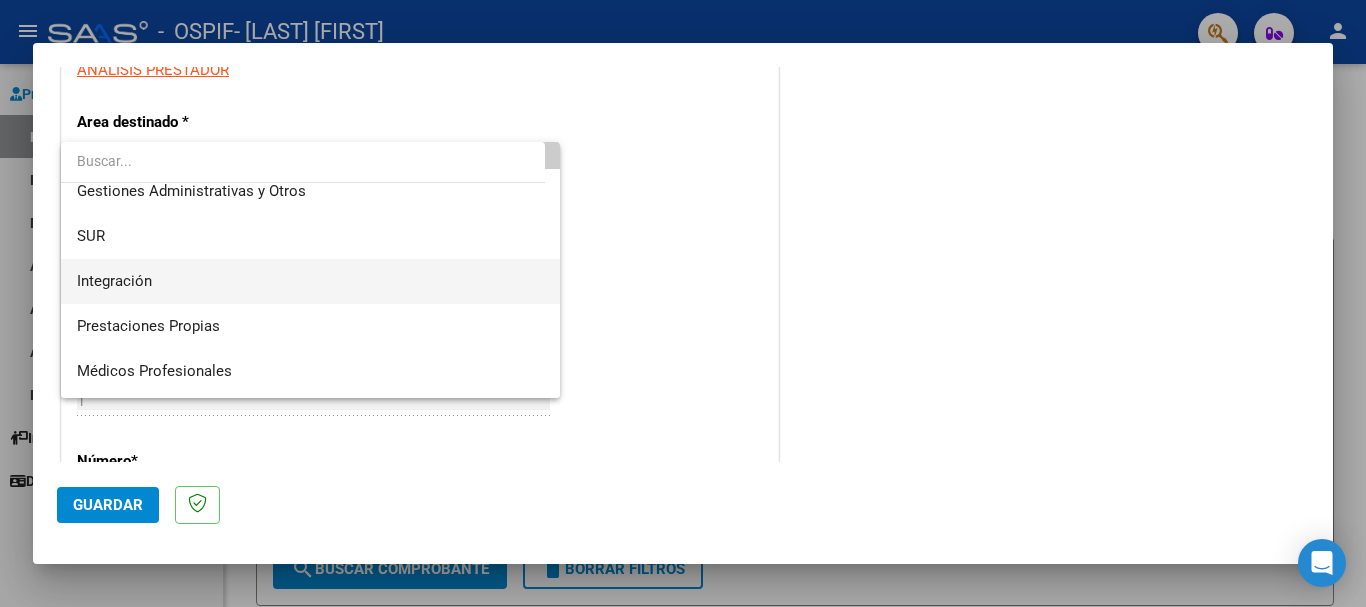 click on "Integración" at bounding box center [310, 281] 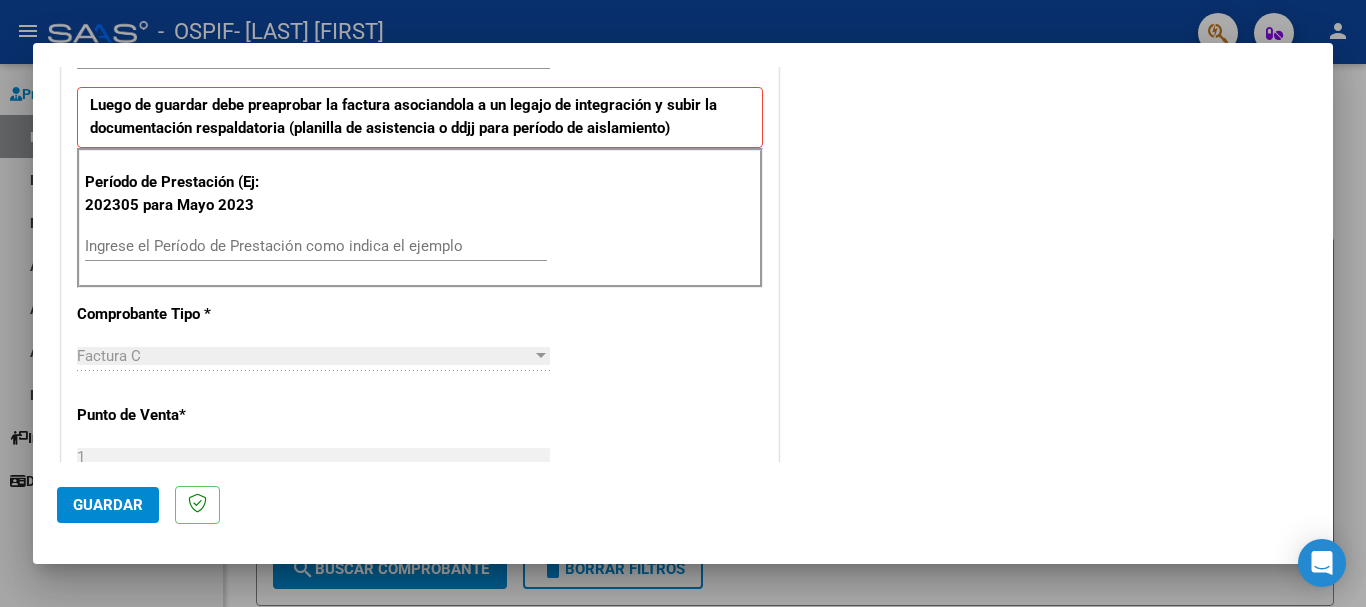 scroll, scrollTop: 510, scrollLeft: 0, axis: vertical 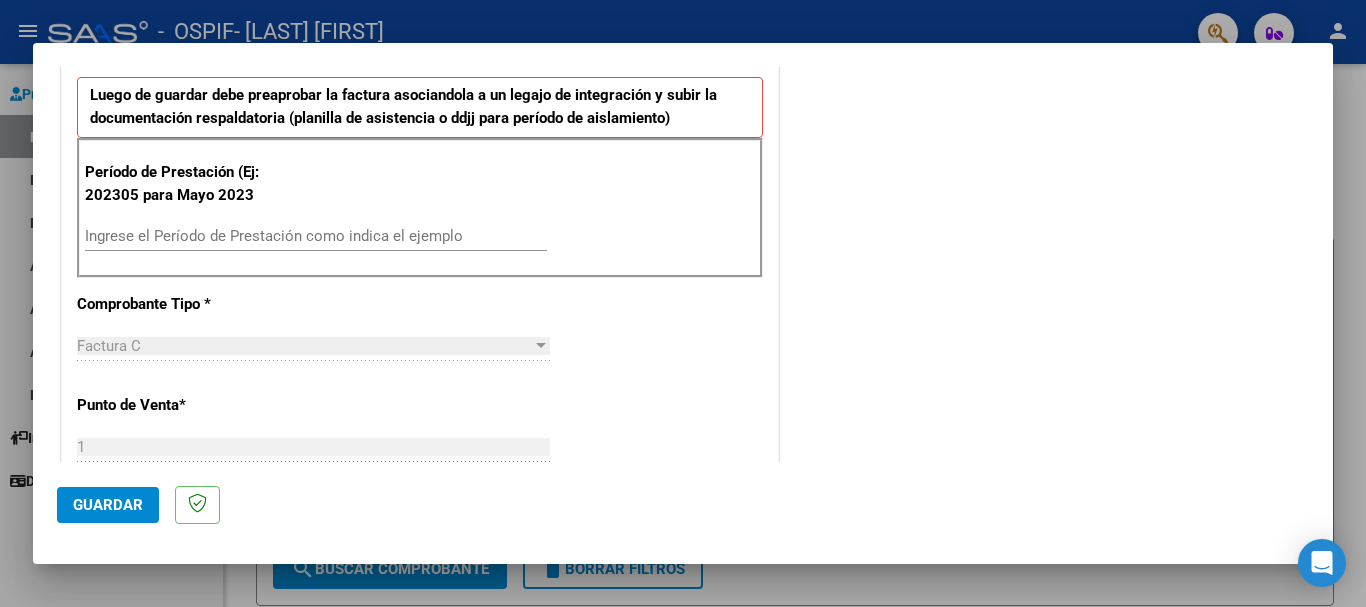 click on "Ingrese el Período de Prestación como indica el ejemplo" at bounding box center [316, 236] 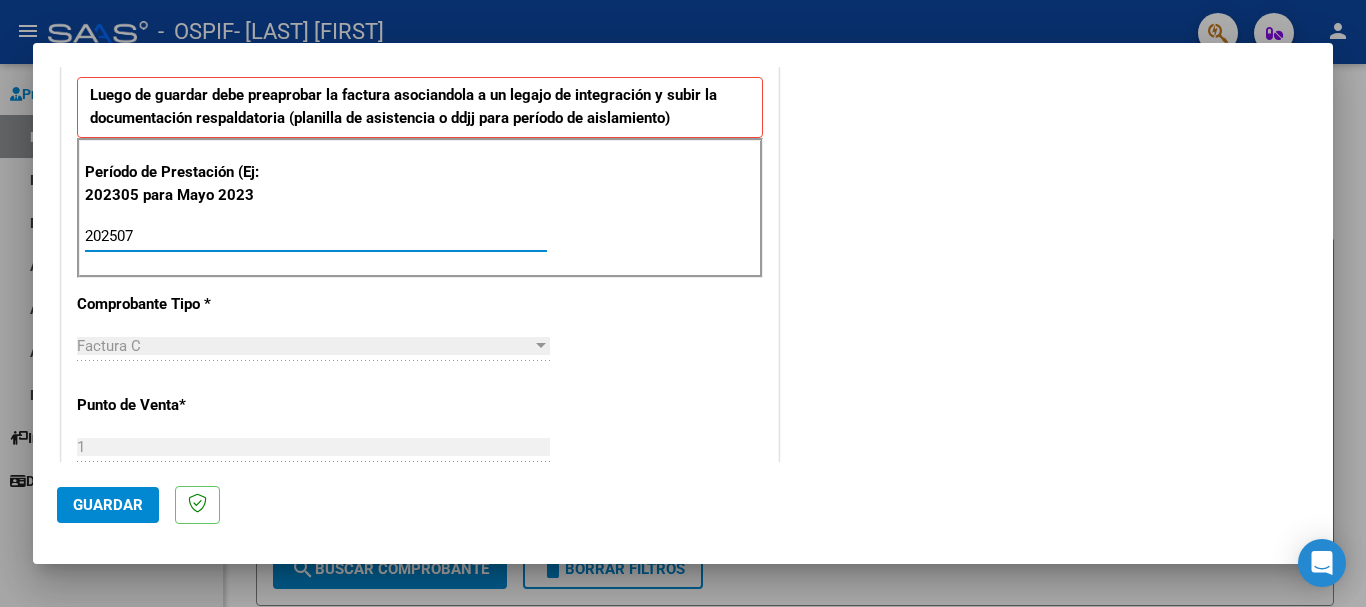 type on "202507" 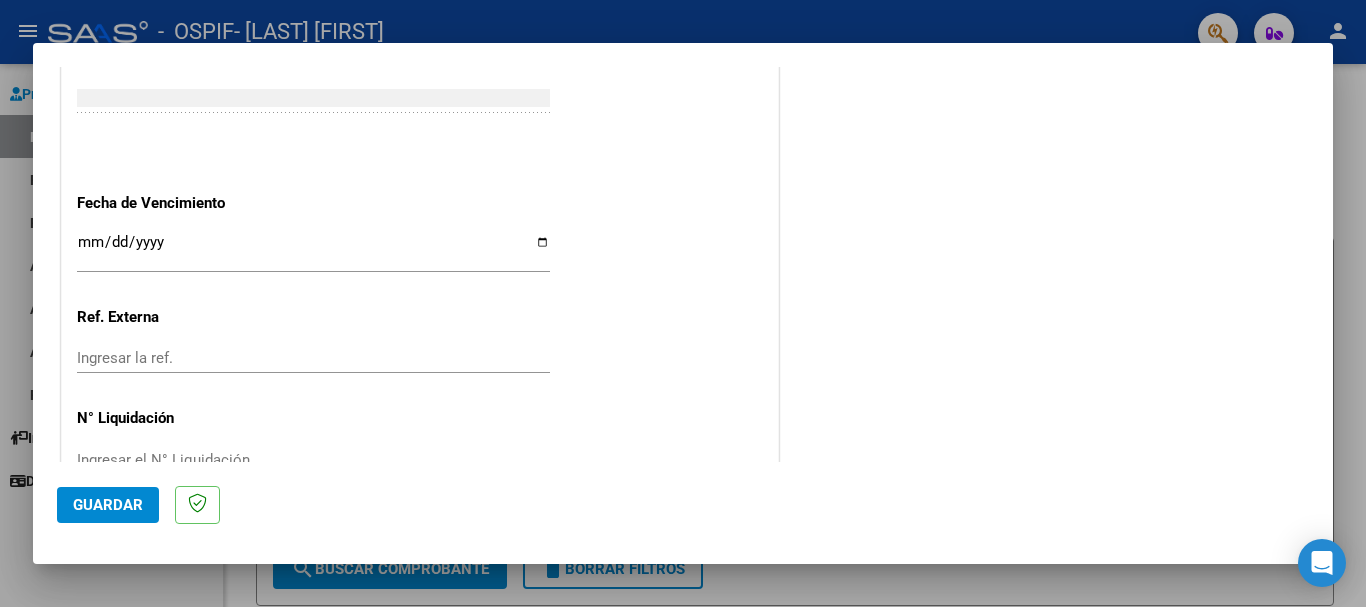 scroll, scrollTop: 1327, scrollLeft: 0, axis: vertical 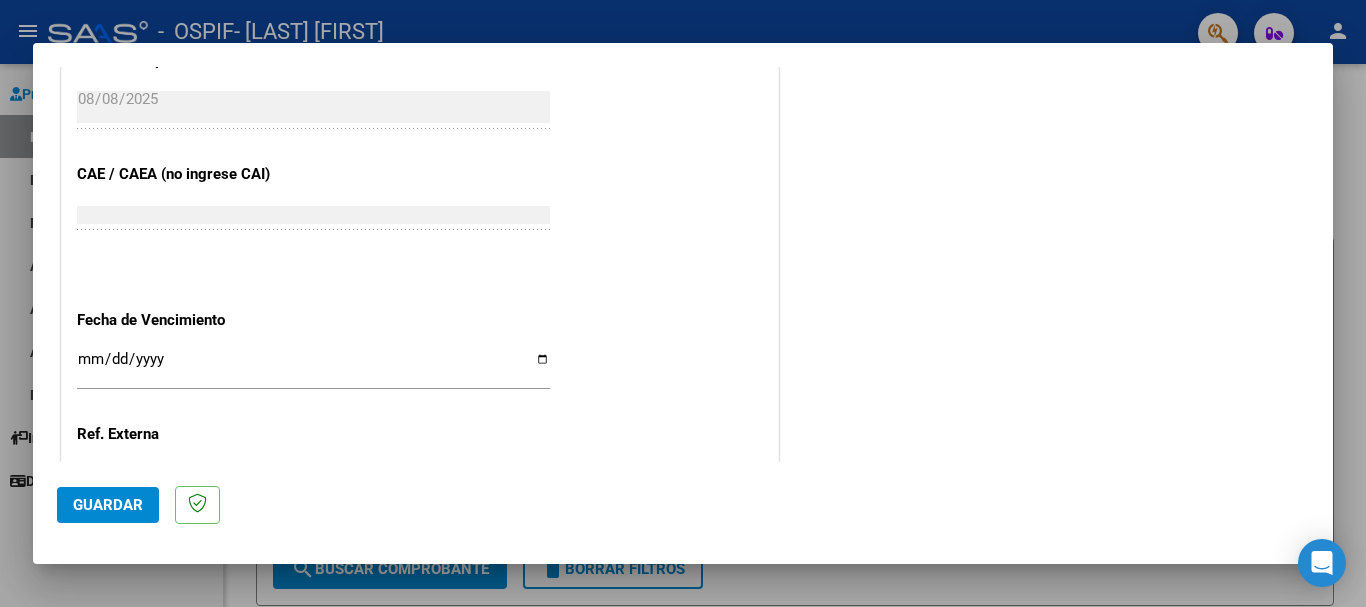 click on "CUIT  *   [CUIT] Ingresar CUIT  ANALISIS PRESTADOR  Area destinado * Integración Seleccionar Area Luego de guardar debe preaprobar la factura asociandola a un legajo de integración y subir la documentación respaldatoria (planilla de asistencia o ddjj para período de aislamiento)  Período de Prestación (Ej: 202305 para Mayo 2023    [PERIOD] Ingrese el Período de Prestación como indica el ejemplo   Comprobante Tipo * Factura C Seleccionar Tipo Punto de Venta  *   1 Ingresar el Nro.  Número  *   692 Ingresar el Nro.  Monto  *   $ 61.853,05 Ingresar el monto  Fecha del Cpbt.  *   [DATE] Ingresar la fecha  CAE / CAEA (no ingrese CAI)    [CAE] Ingresar el CAE o CAEA (no ingrese CAI)  Fecha de Vencimiento    Ingresar la fecha  Ref. Externa    Ingresar la ref.  N° Liquidación    Ingresar el N° Liquidación" at bounding box center (420, -109) 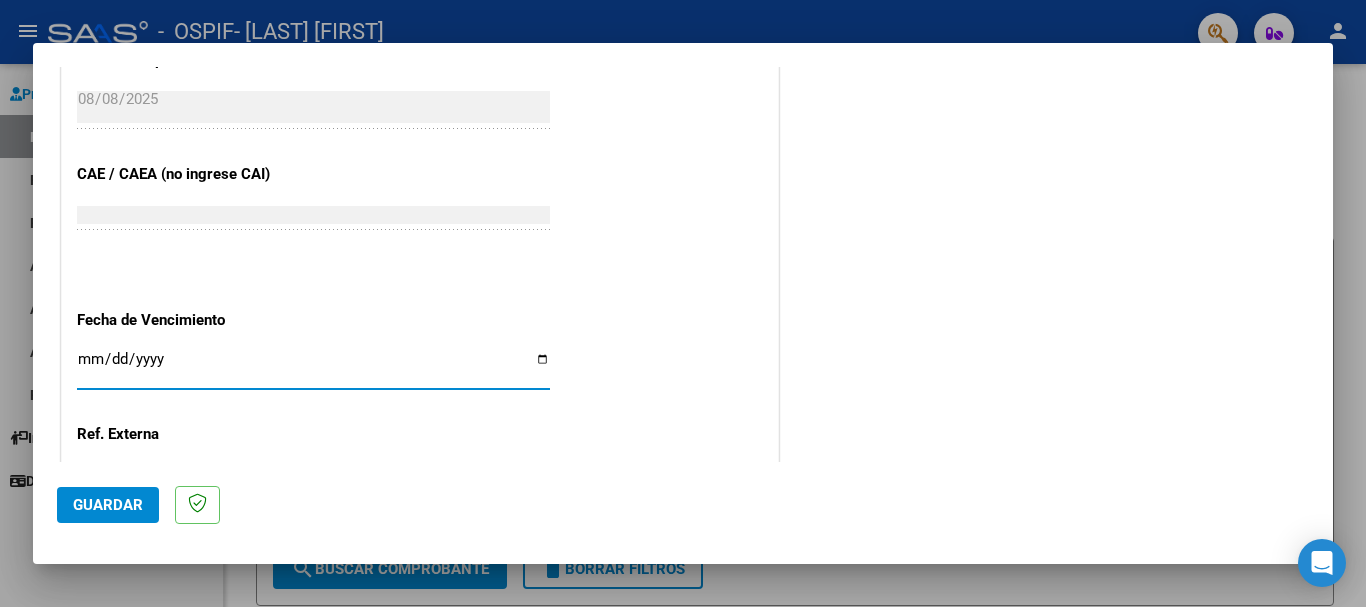 click on "Ingresar la fecha" at bounding box center (313, 367) 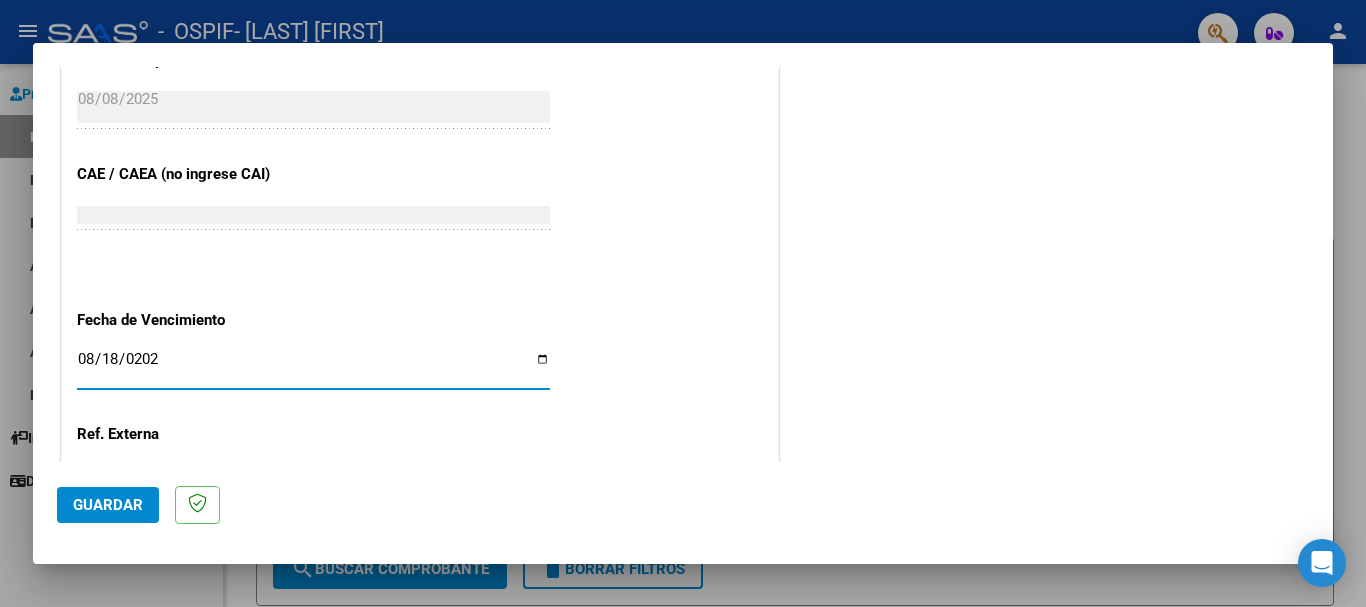type on "2025-08-18" 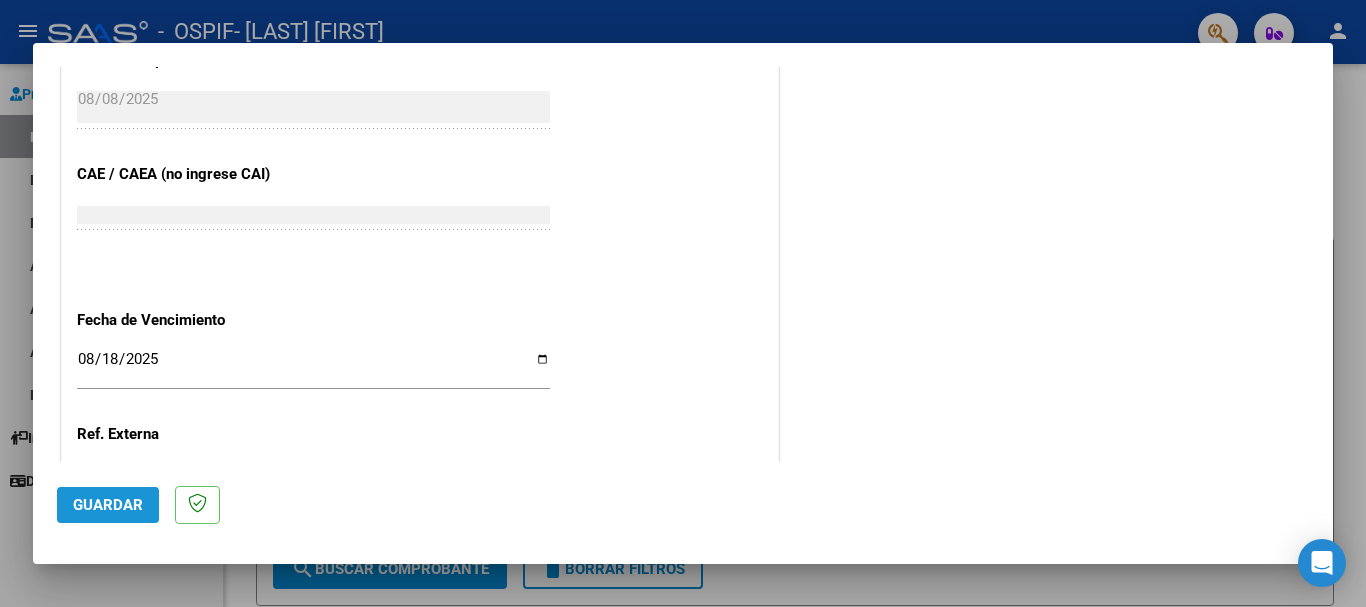 click on "Guardar" 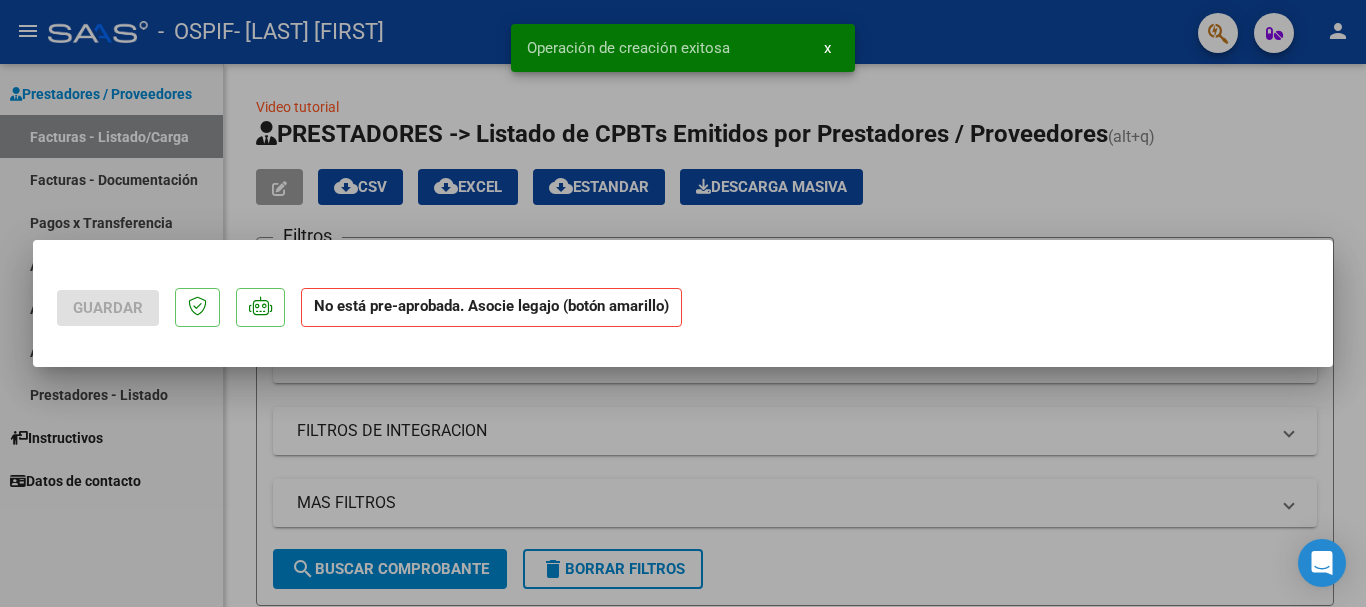 scroll, scrollTop: 0, scrollLeft: 0, axis: both 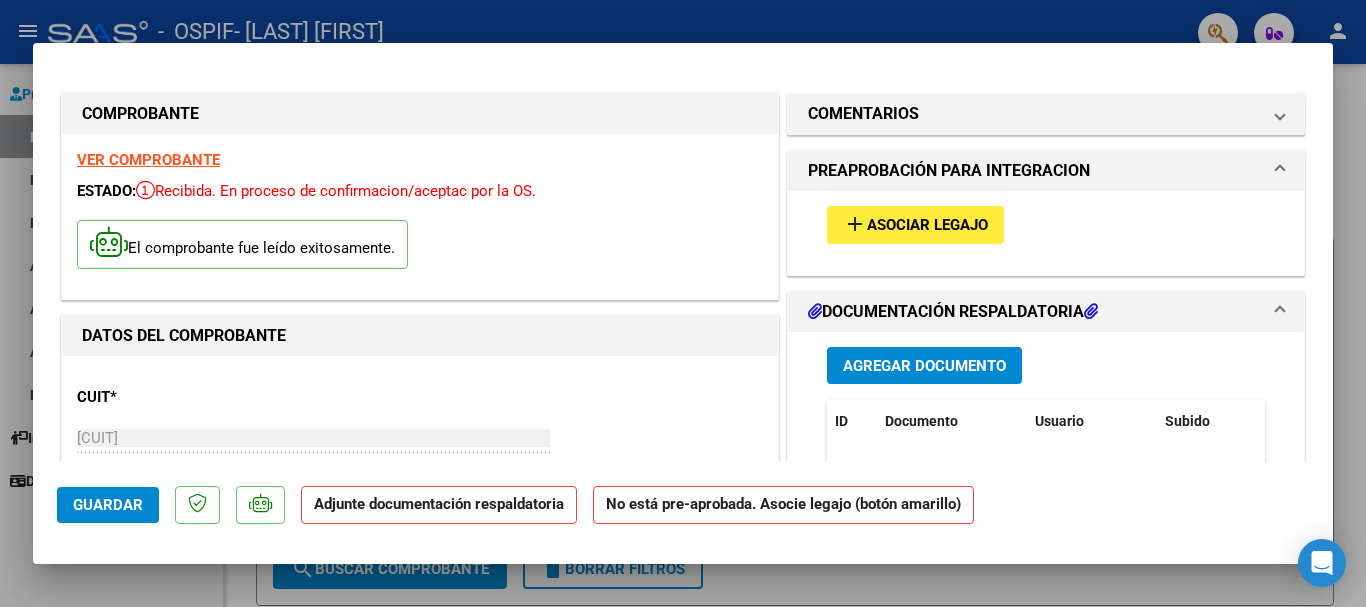 click on "Agregar Documento" at bounding box center (924, 366) 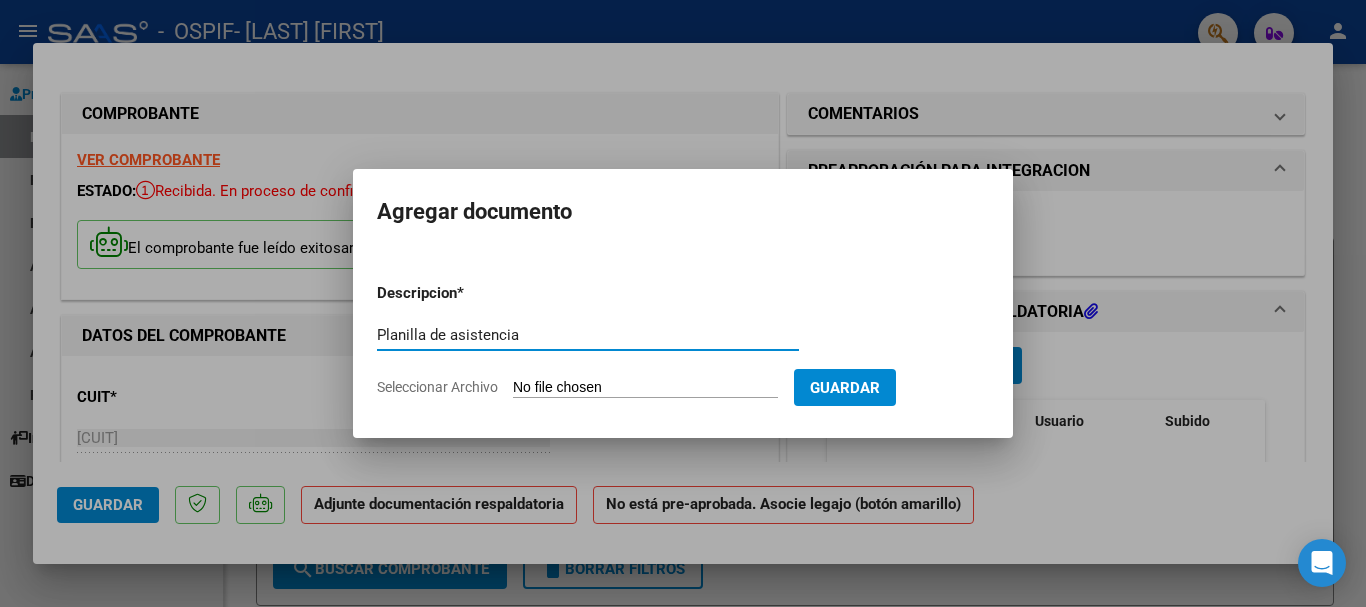 type on "Planilla de asistencia" 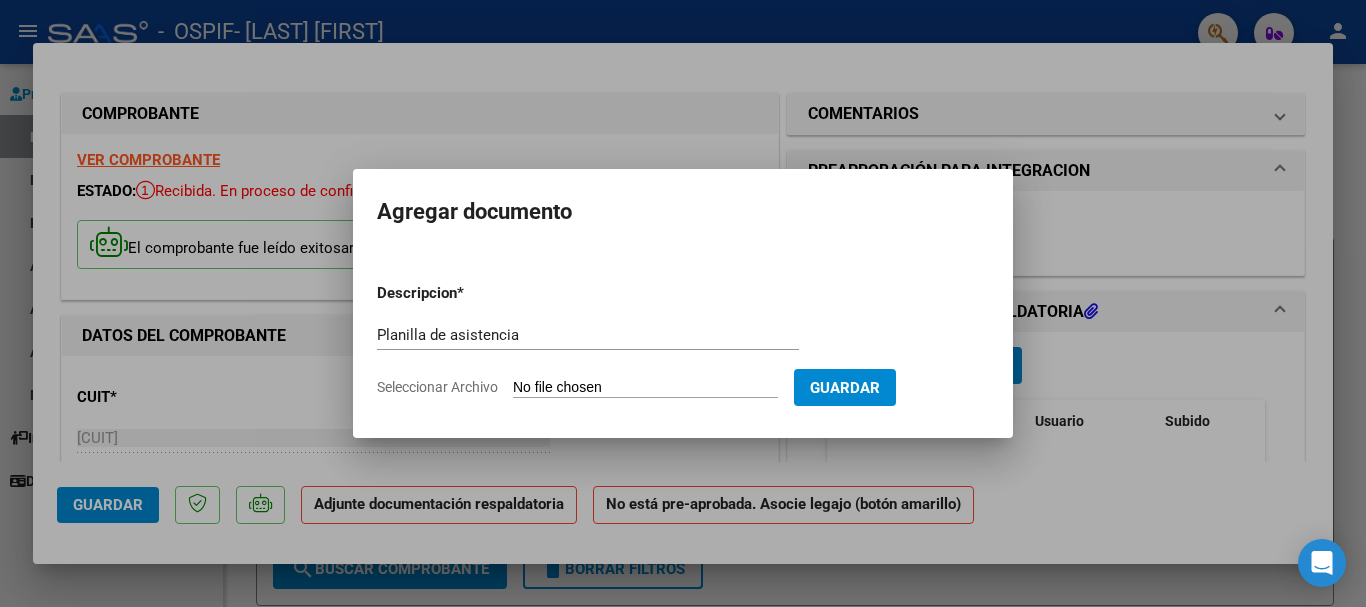 click on "Seleccionar Archivo" 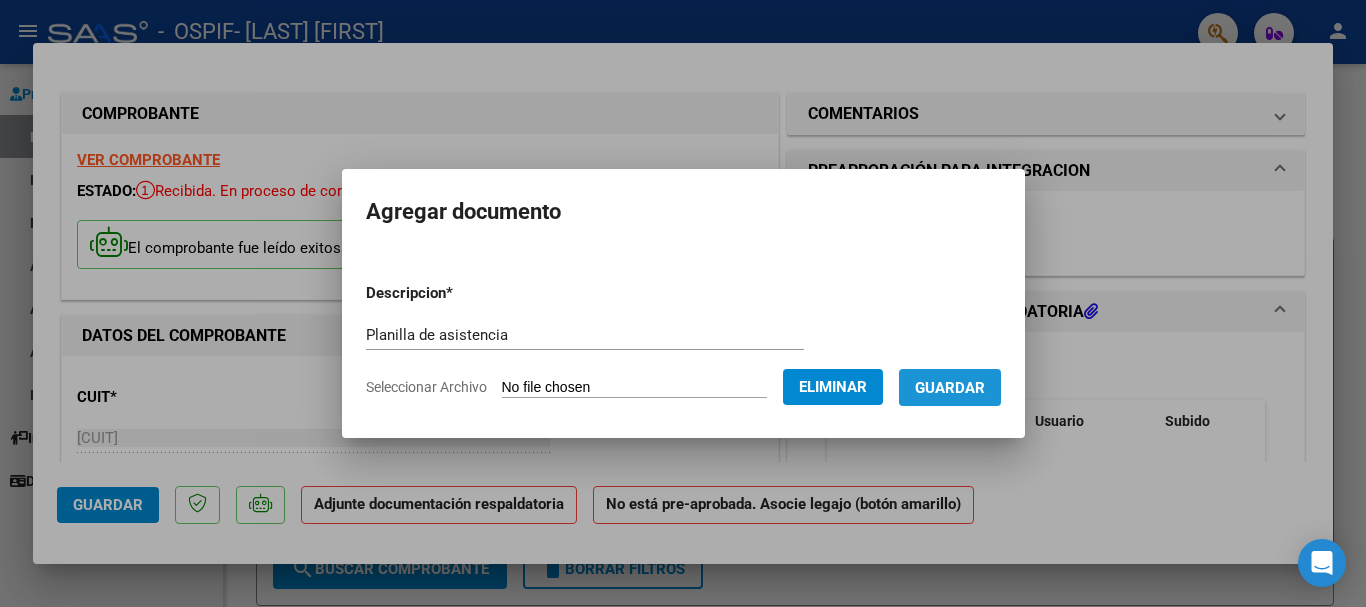 click on "Guardar" at bounding box center (950, 387) 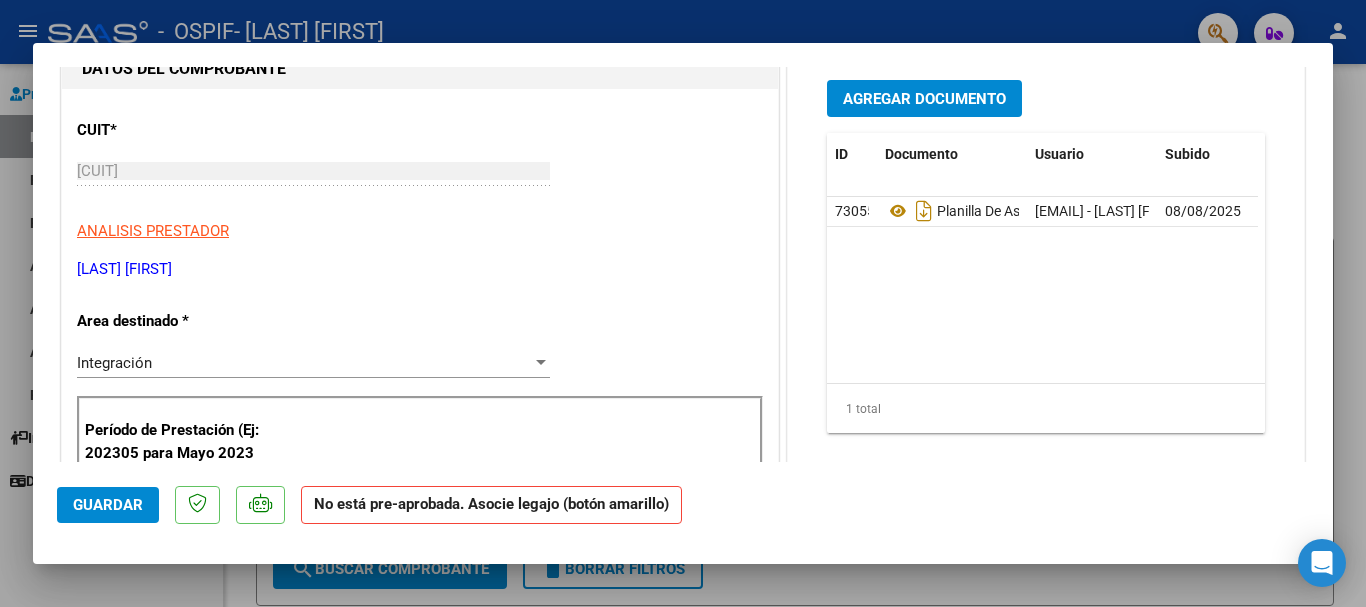 scroll, scrollTop: 271, scrollLeft: 0, axis: vertical 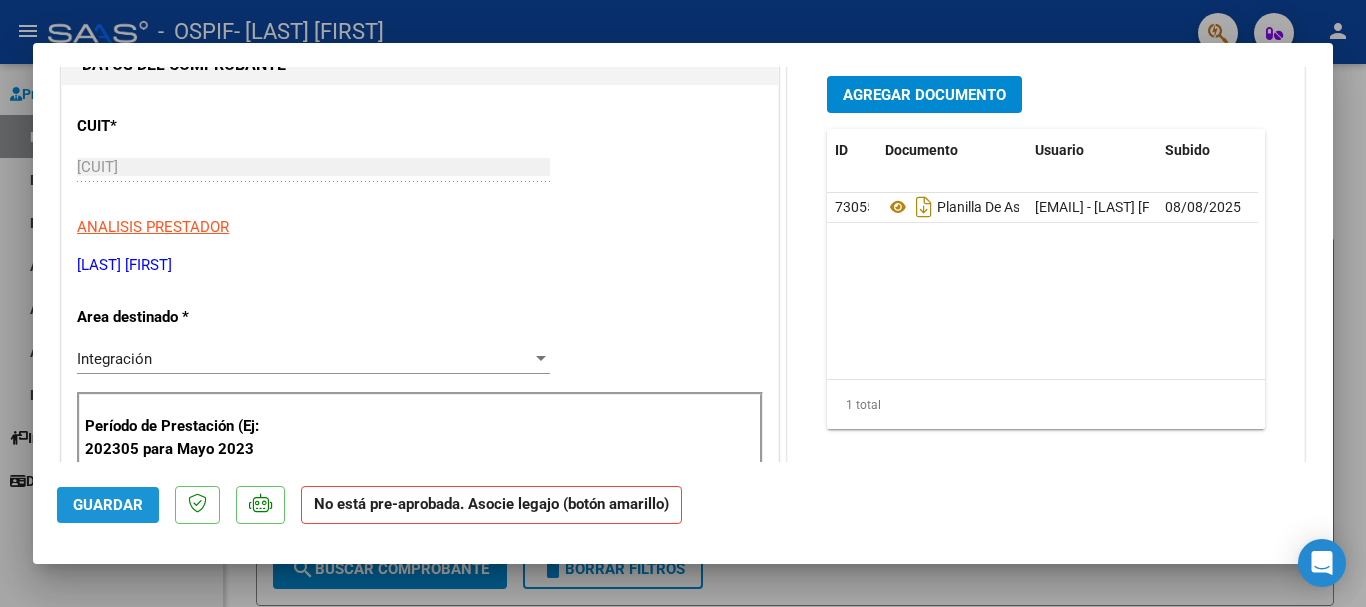 click on "Guardar" 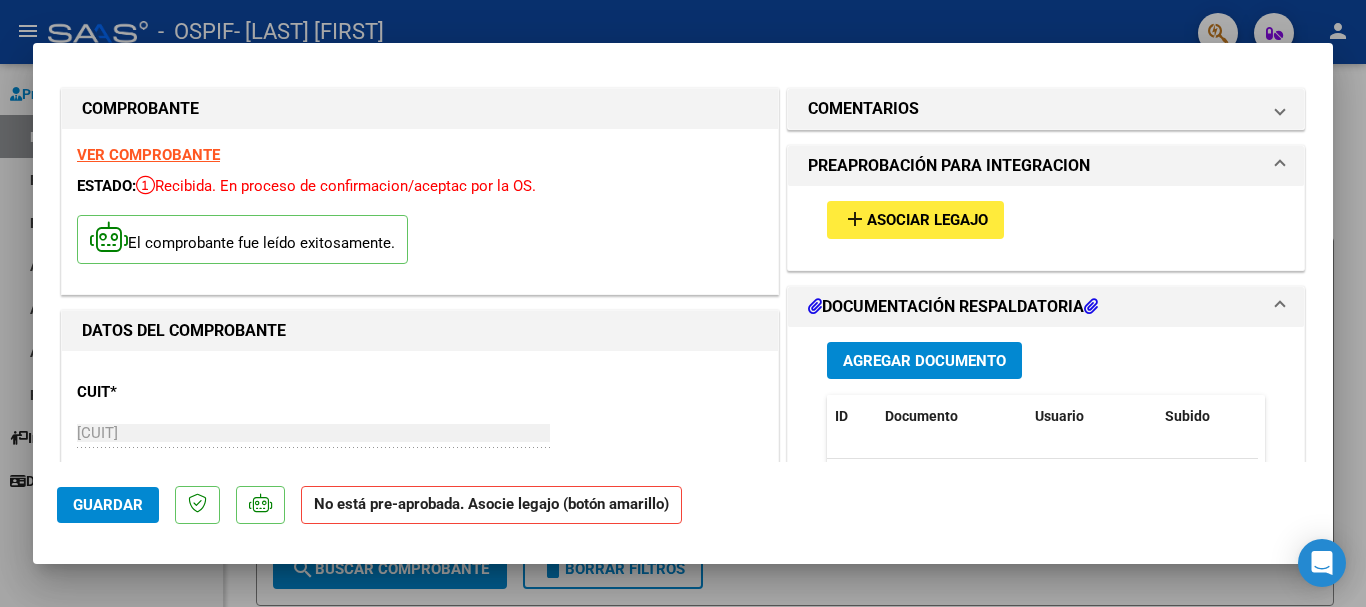 scroll, scrollTop: 0, scrollLeft: 0, axis: both 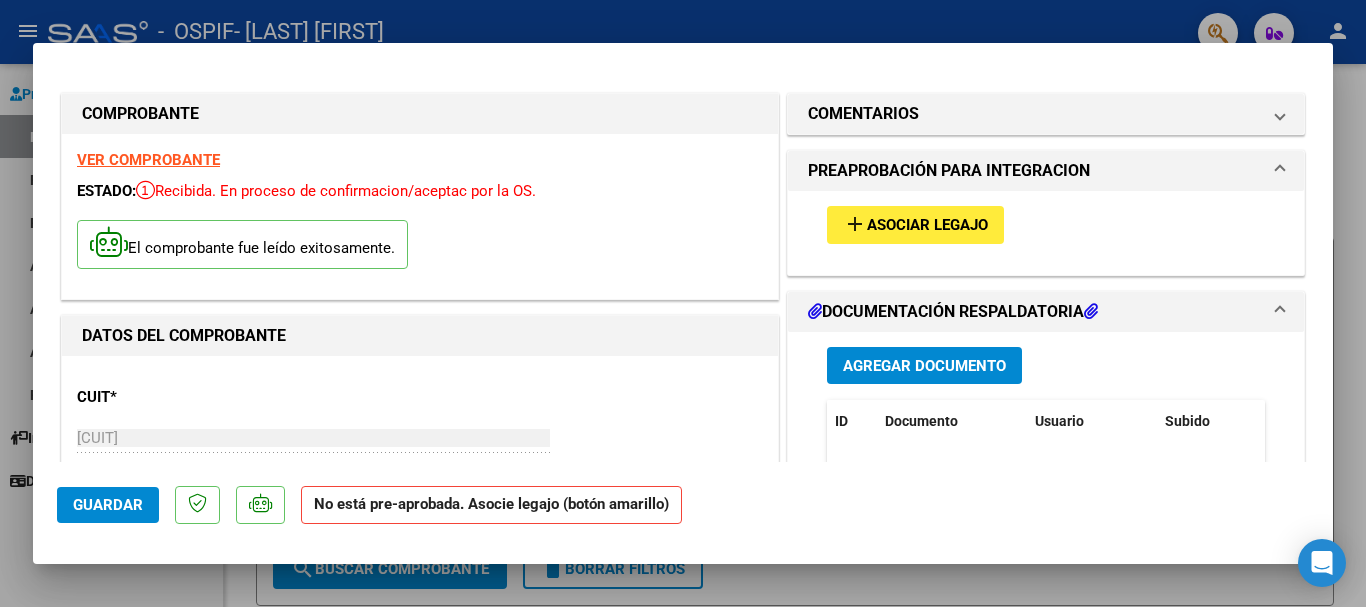 click on "add Asociar Legajo" at bounding box center (915, 224) 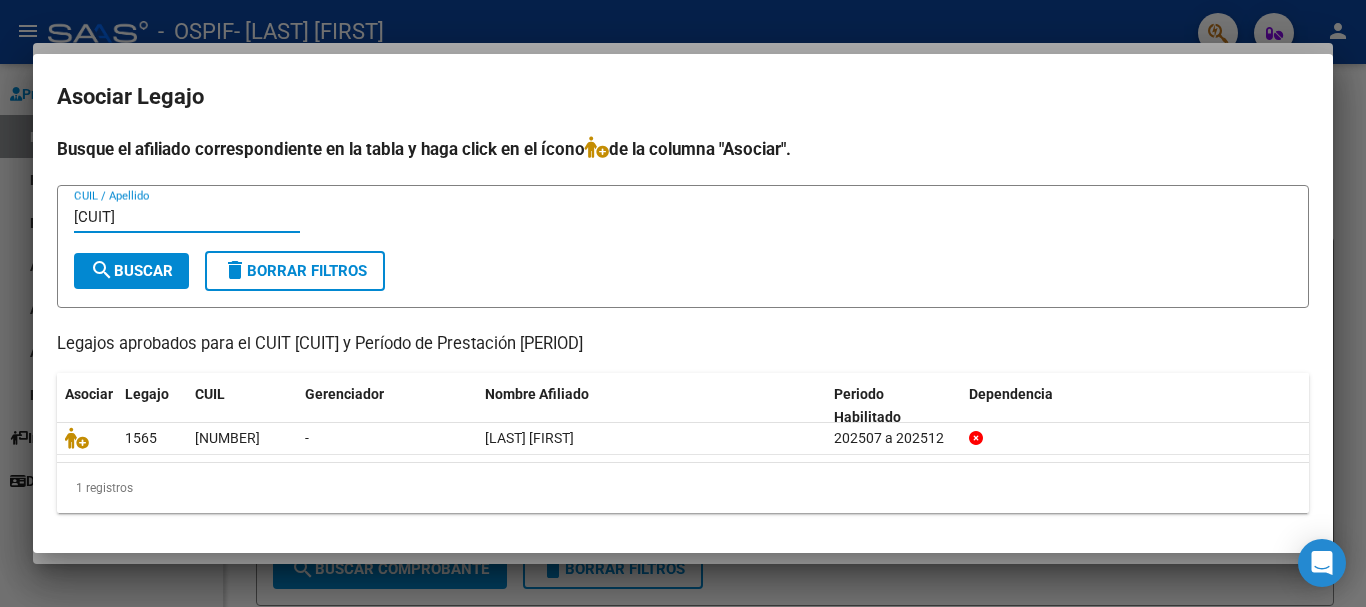 click on "search  Buscar" at bounding box center [131, 271] 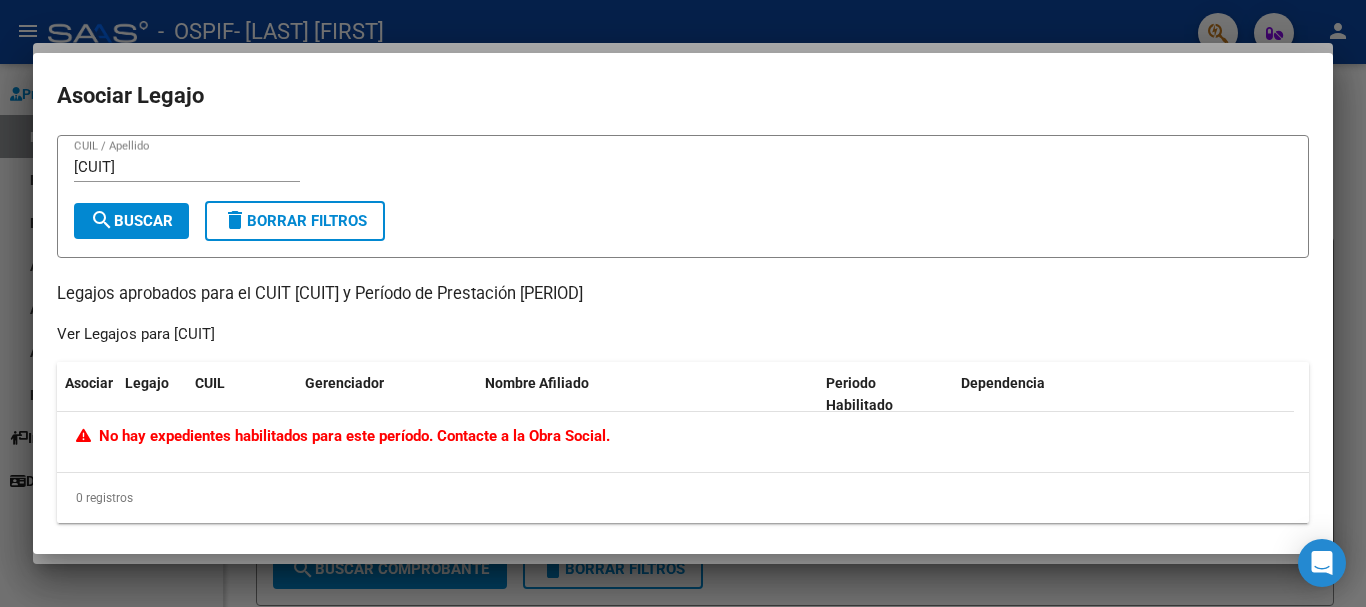 click on "[CUIT]" at bounding box center [187, 167] 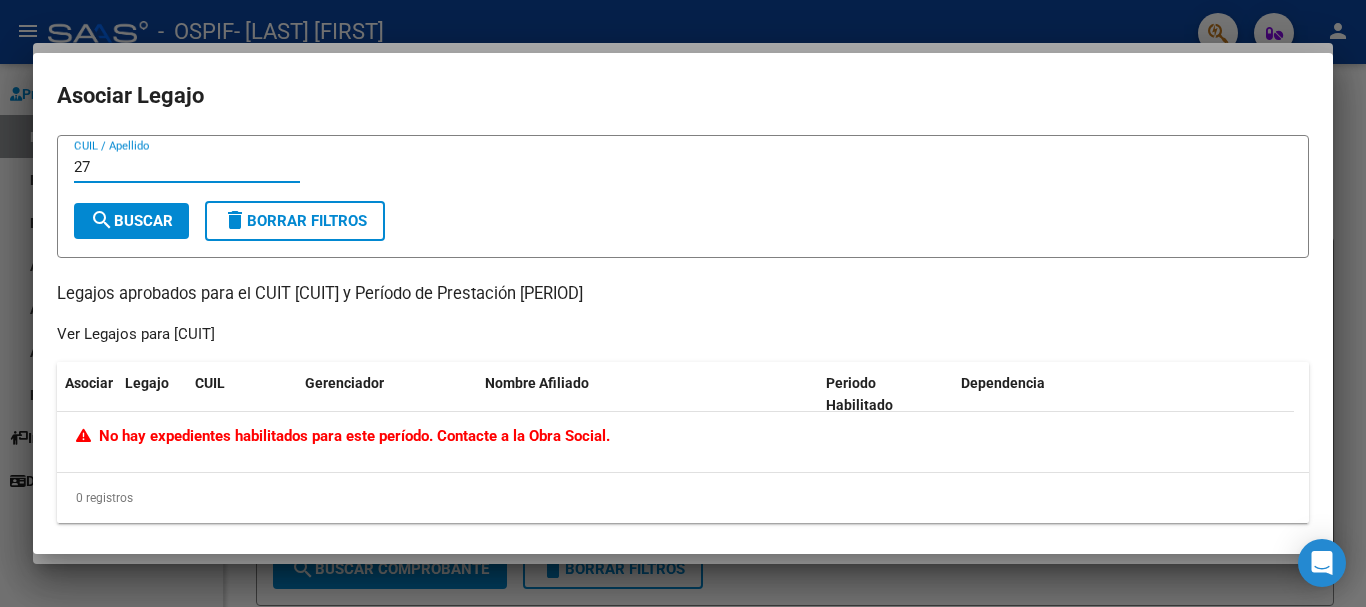 type on "2" 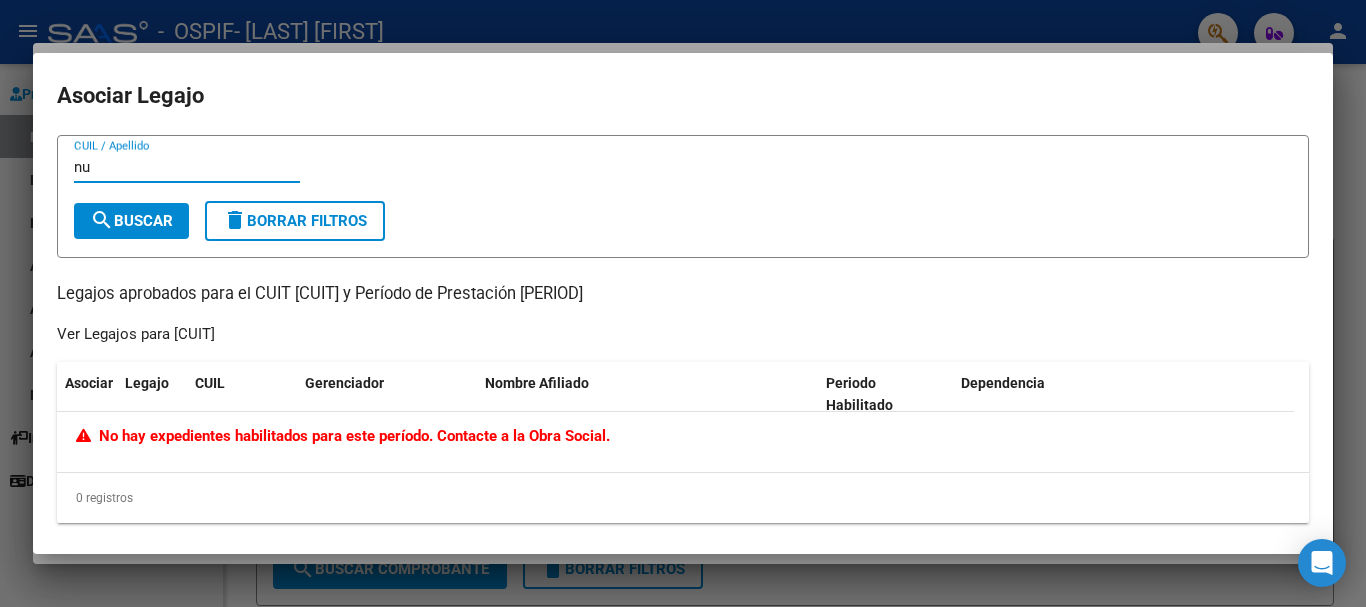 type on "n" 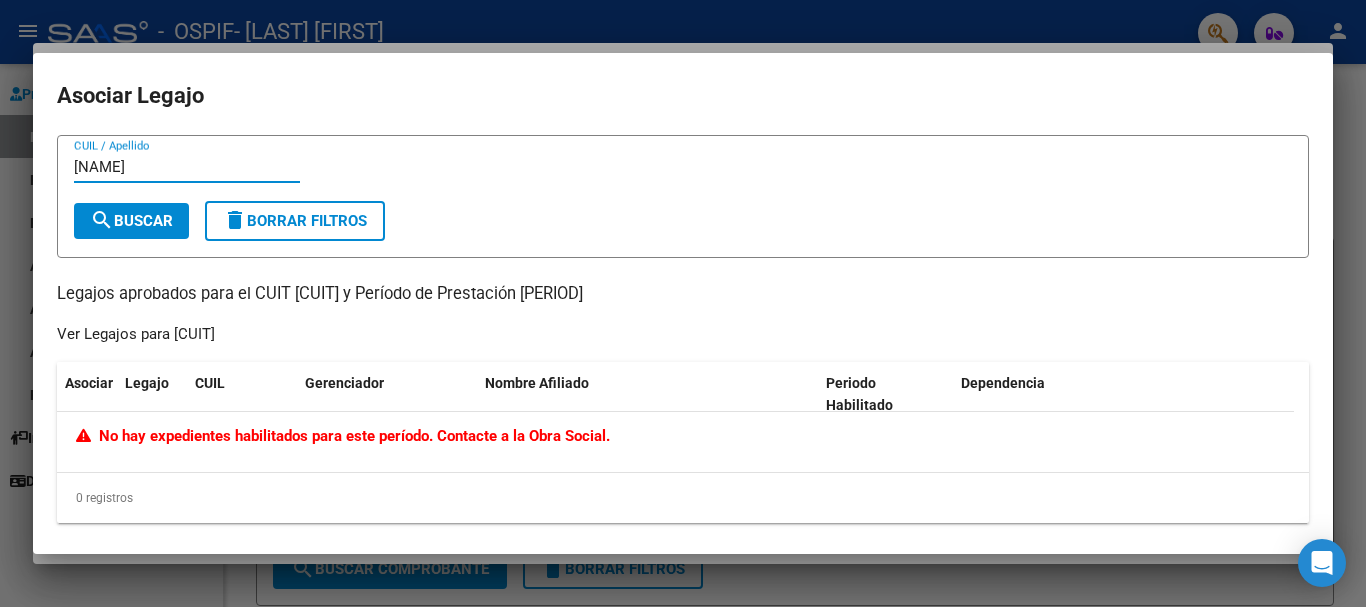 type on "[NAME]" 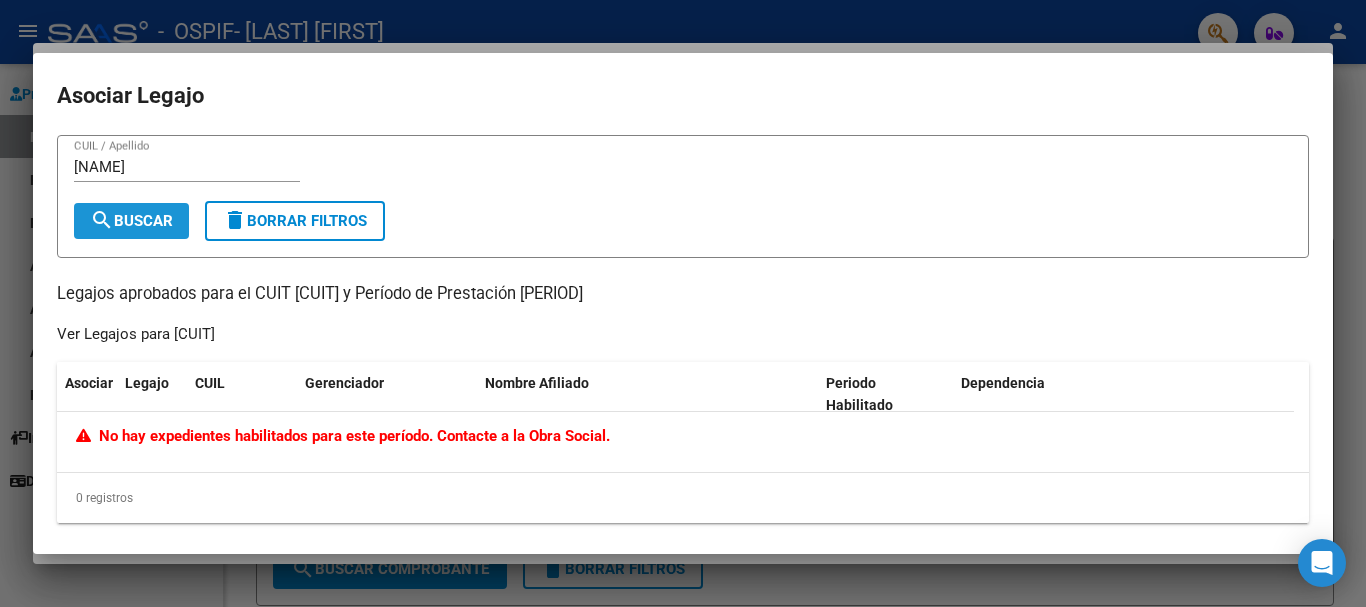click on "search  Buscar" at bounding box center (131, 221) 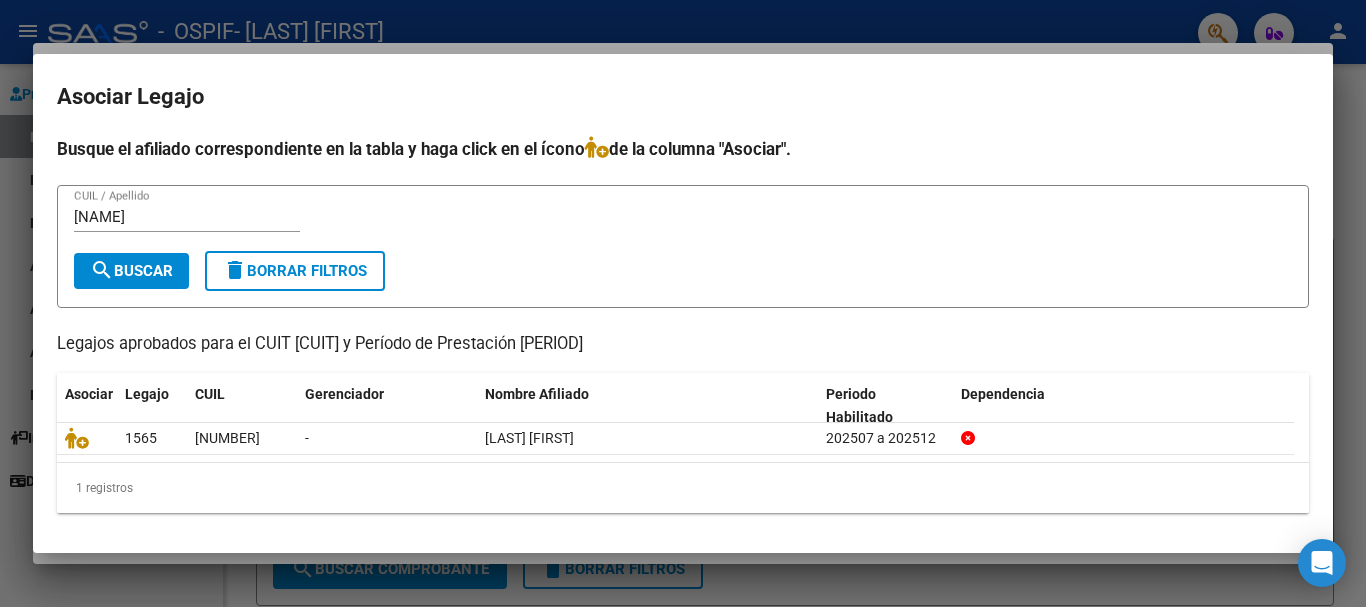 click on "delete  Borrar Filtros" at bounding box center (295, 271) 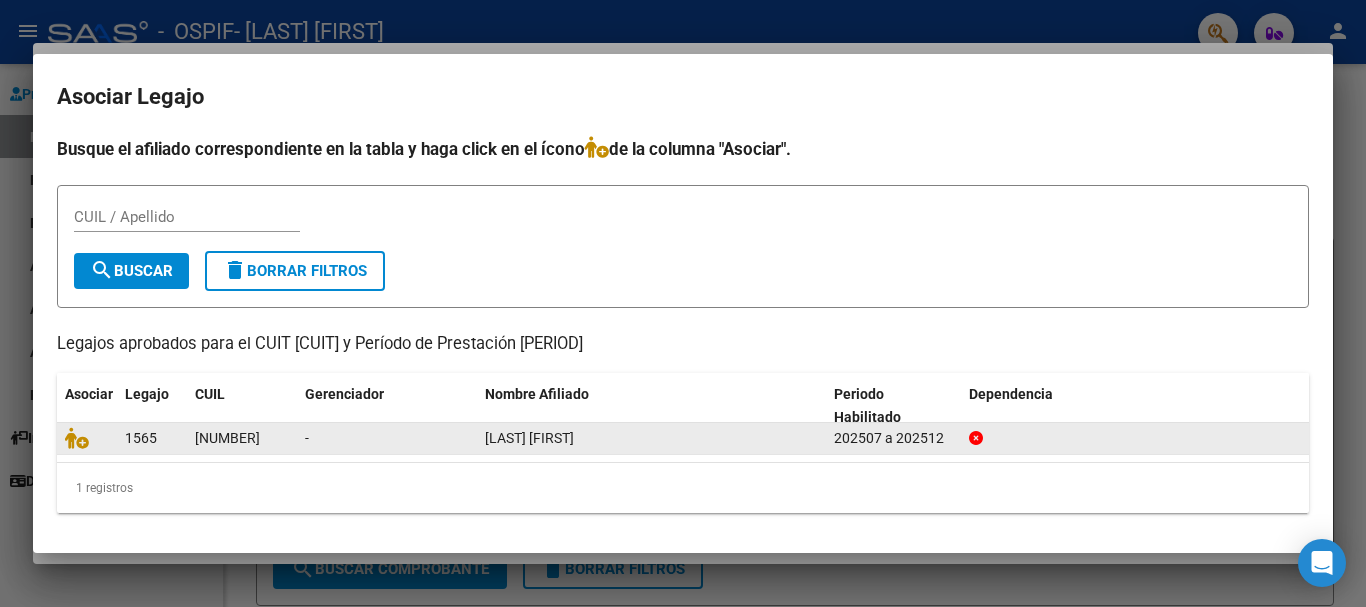 click on "[NUMBER]" 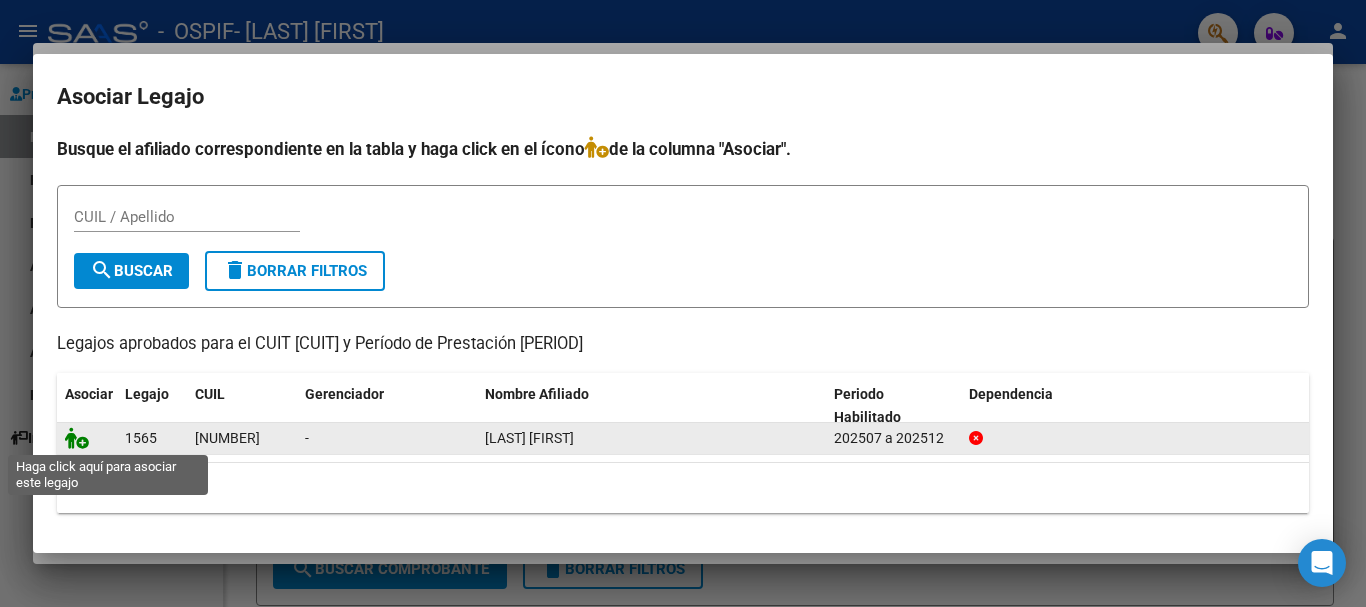 click 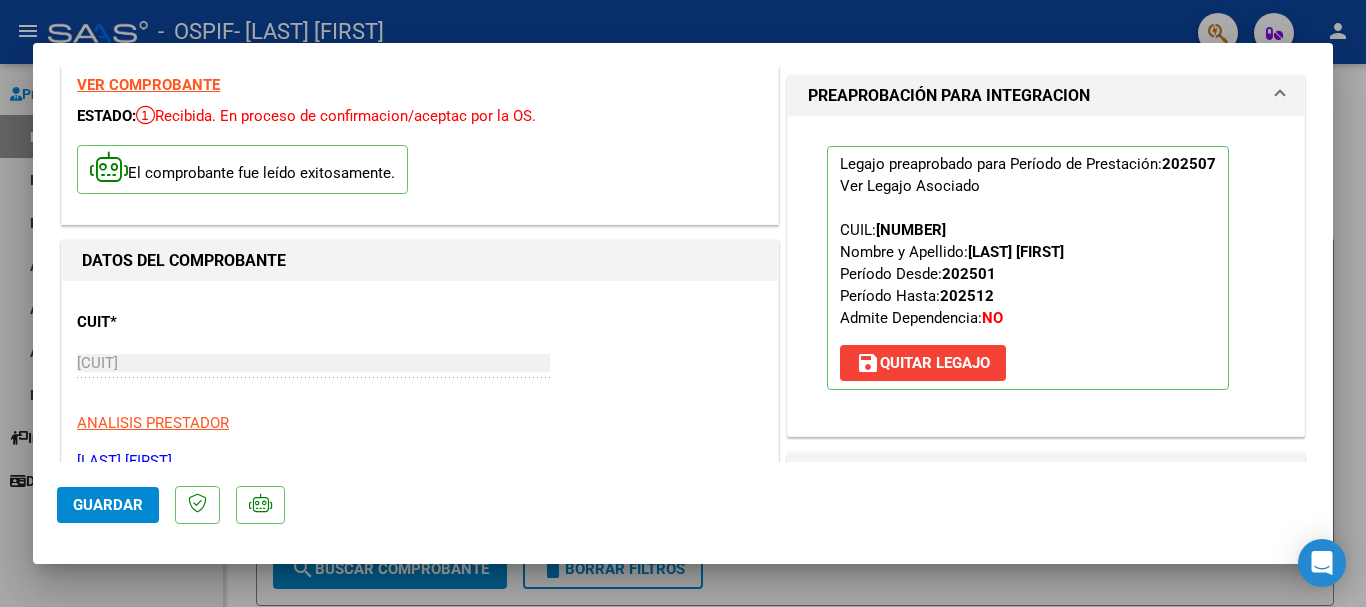 scroll, scrollTop: 50, scrollLeft: 0, axis: vertical 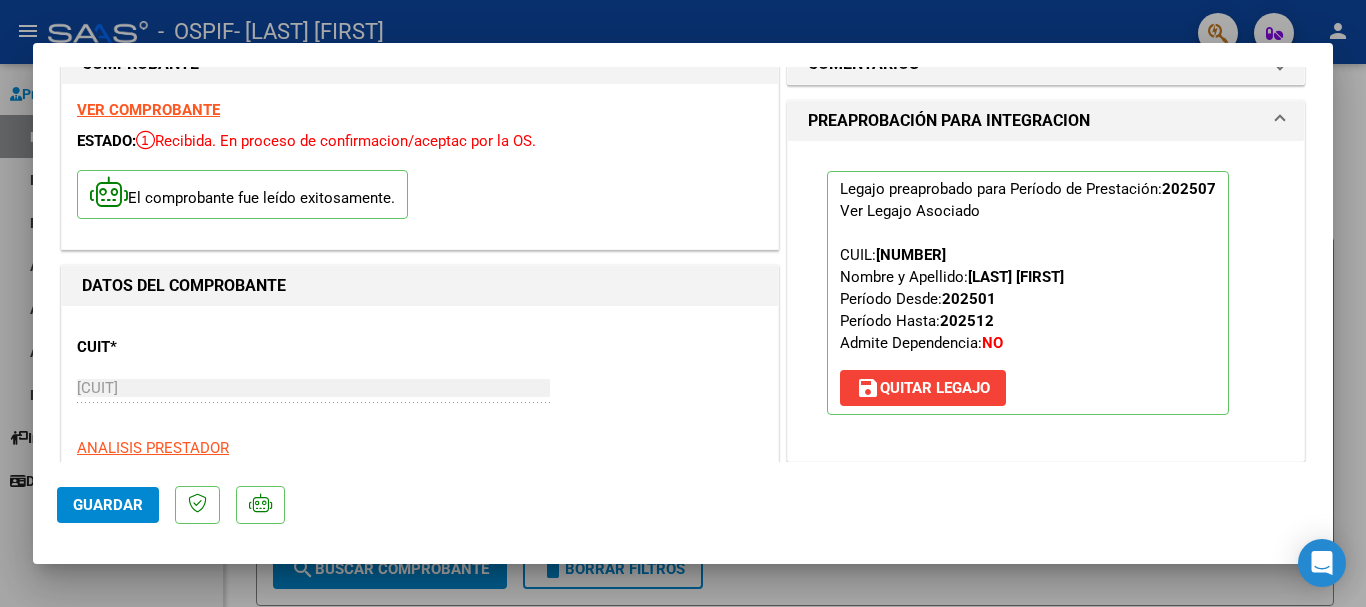 click on "Ver Legajo Asociado" at bounding box center [910, 211] 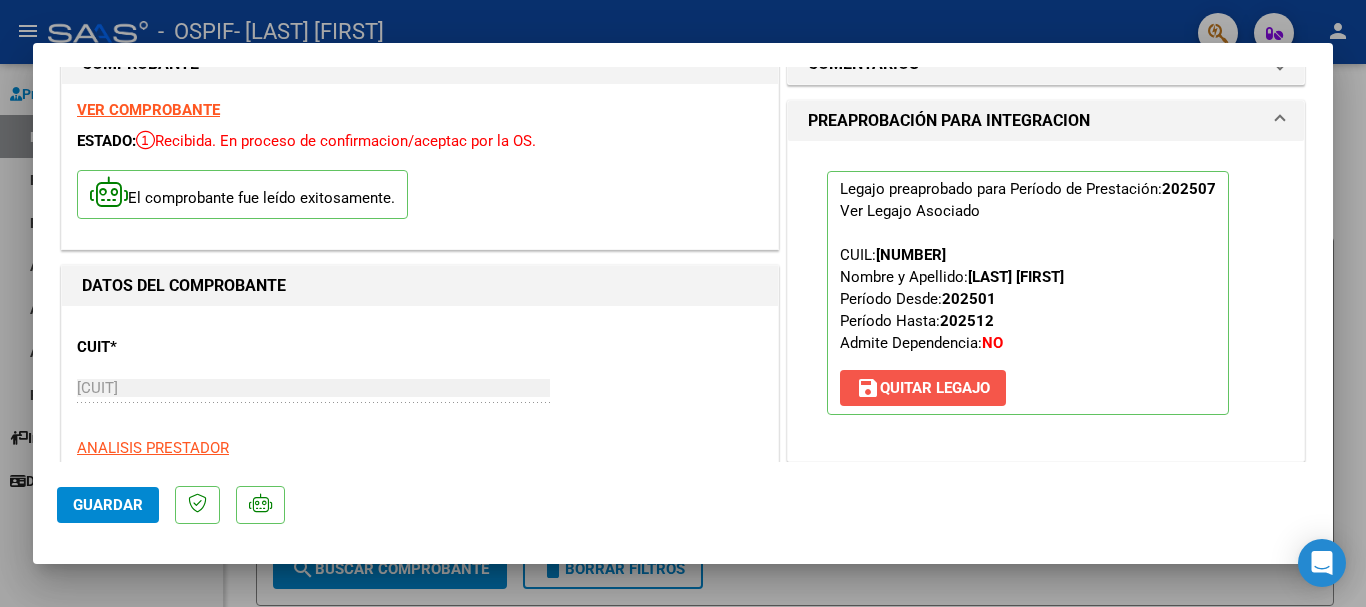 click on "save  Quitar Legajo" at bounding box center (923, 388) 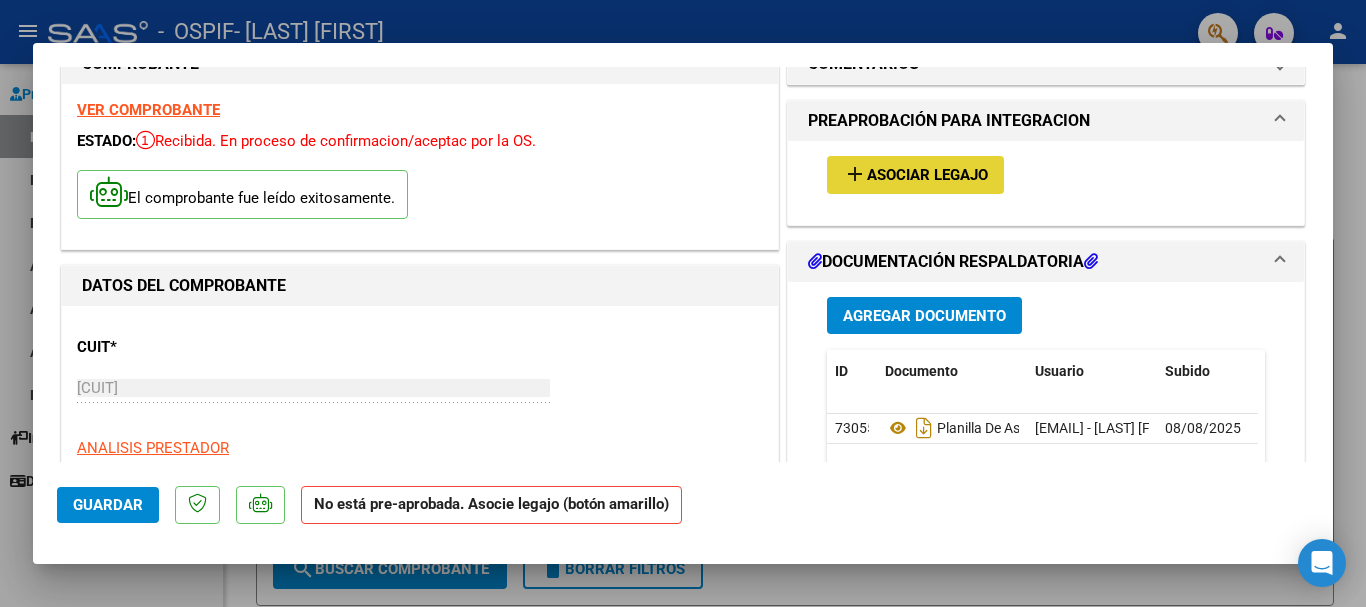 click on "Asociar Legajo" at bounding box center [927, 176] 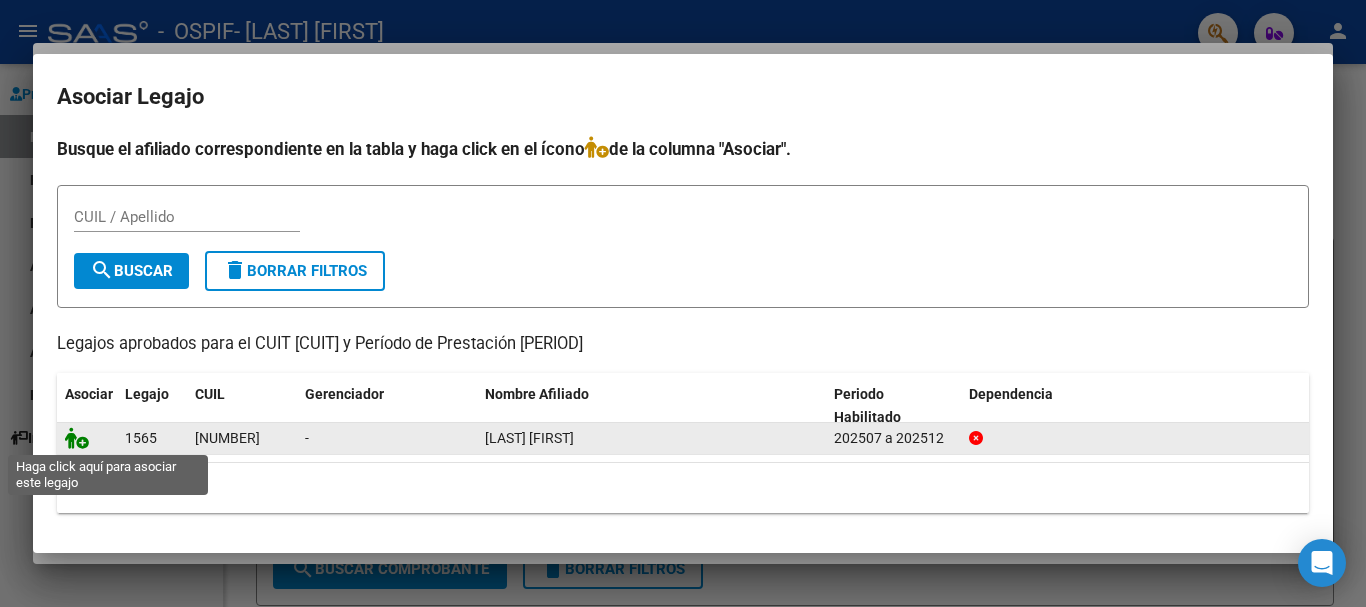 click 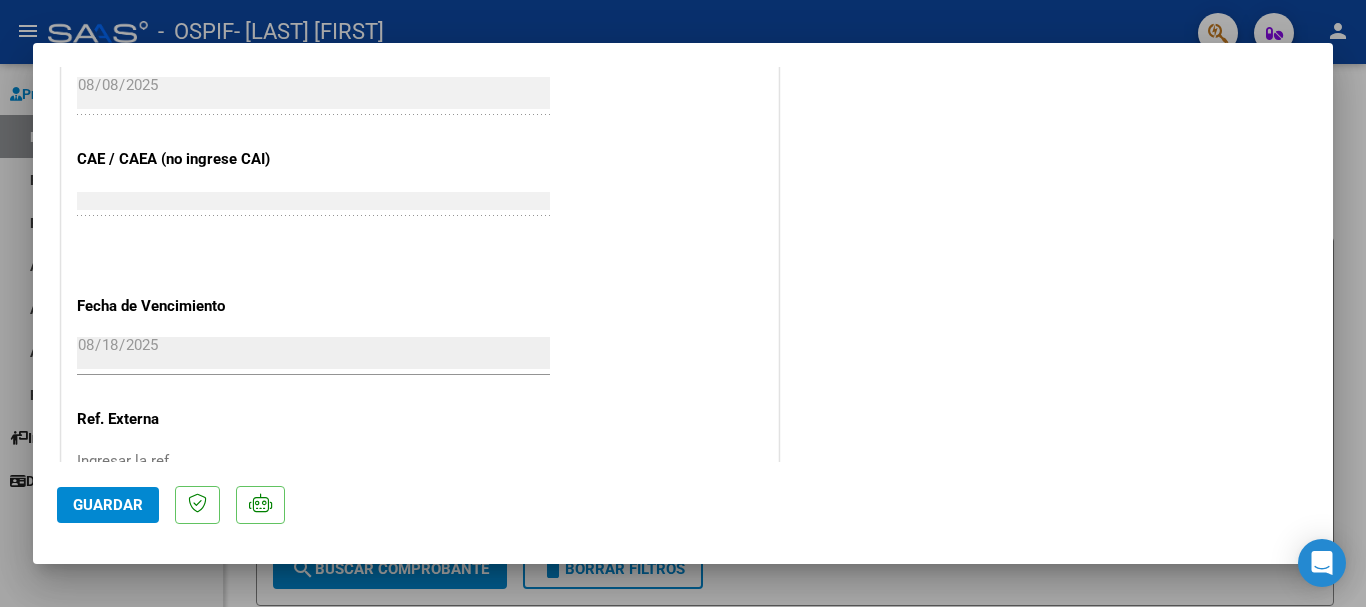 scroll, scrollTop: 1246, scrollLeft: 0, axis: vertical 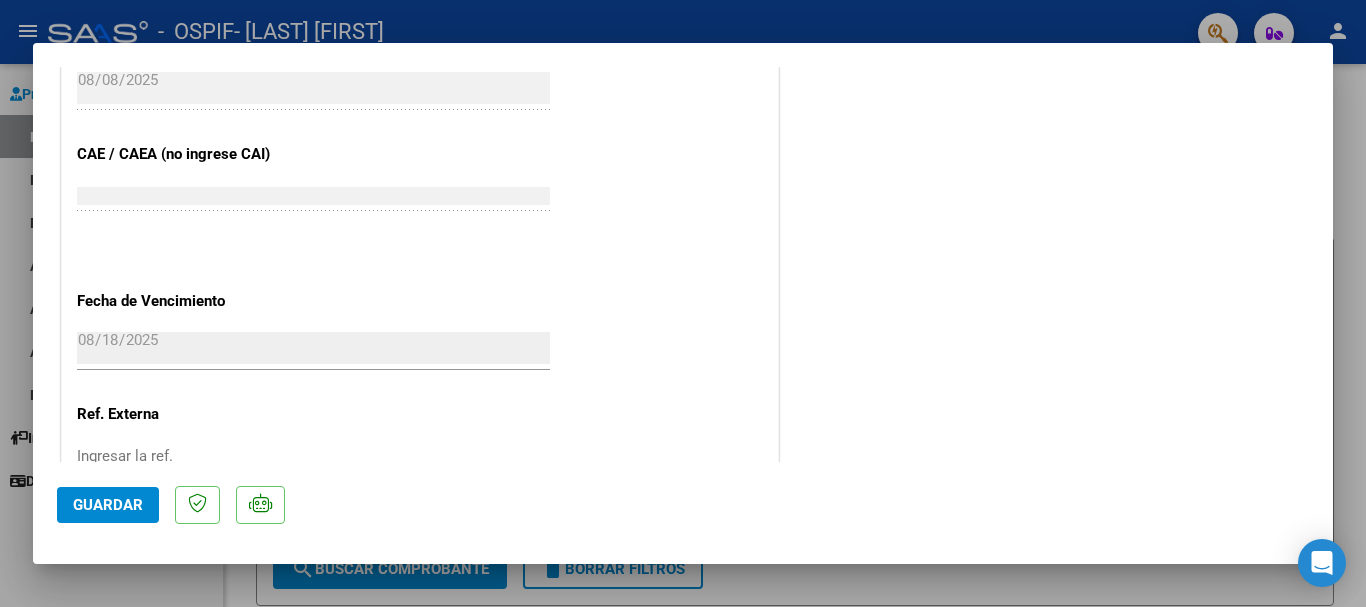 click on "Guardar" 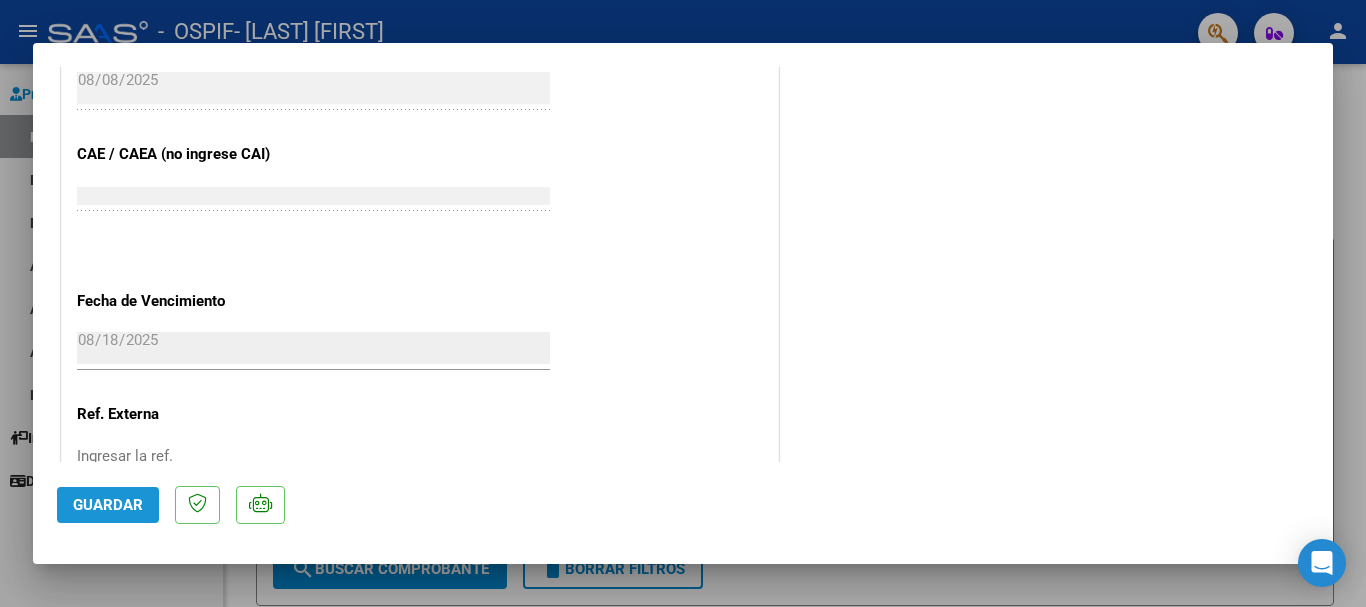click on "Guardar" 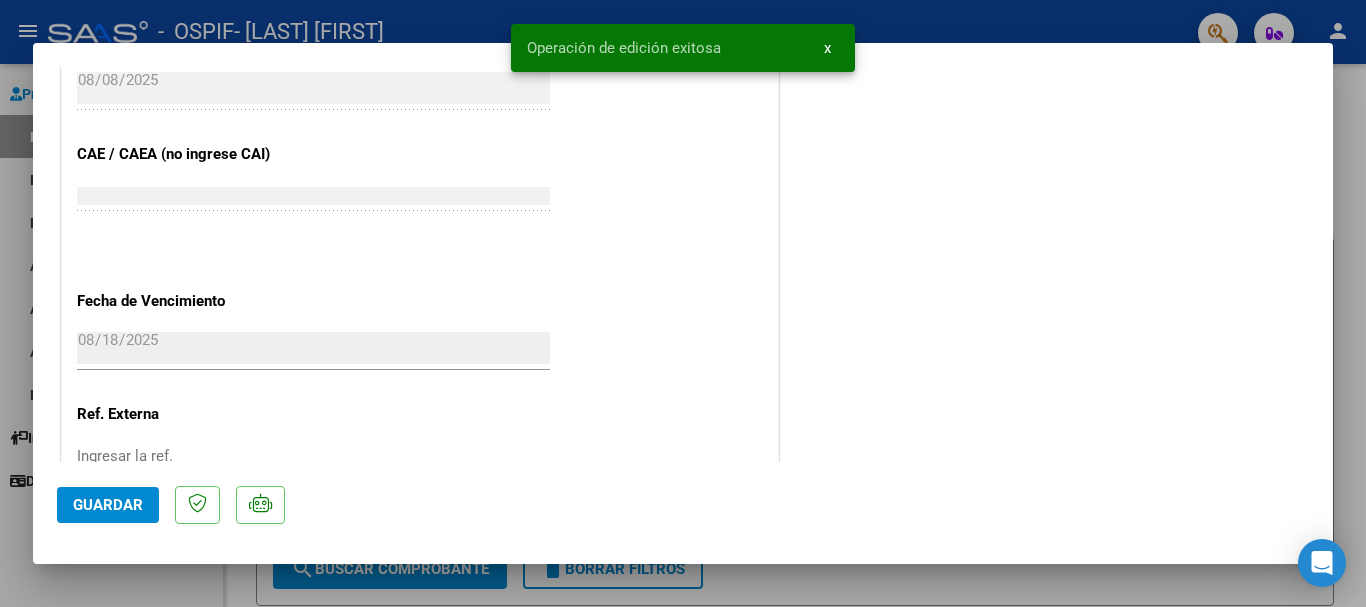 click at bounding box center [683, 303] 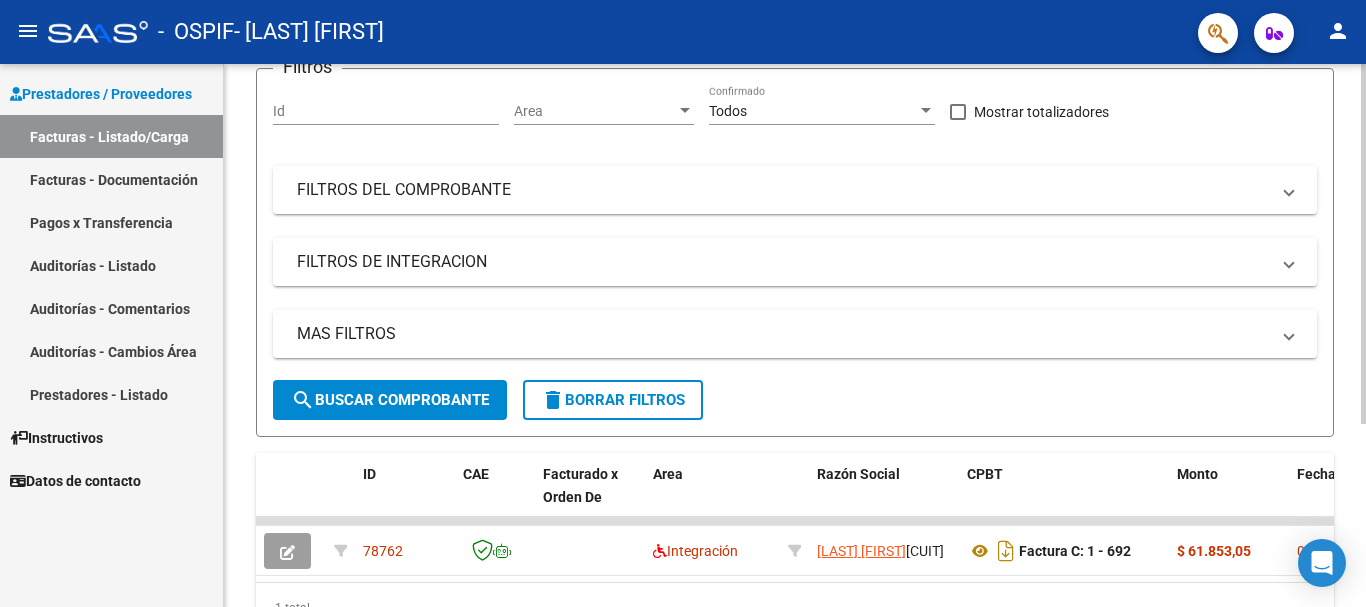 scroll, scrollTop: 275, scrollLeft: 0, axis: vertical 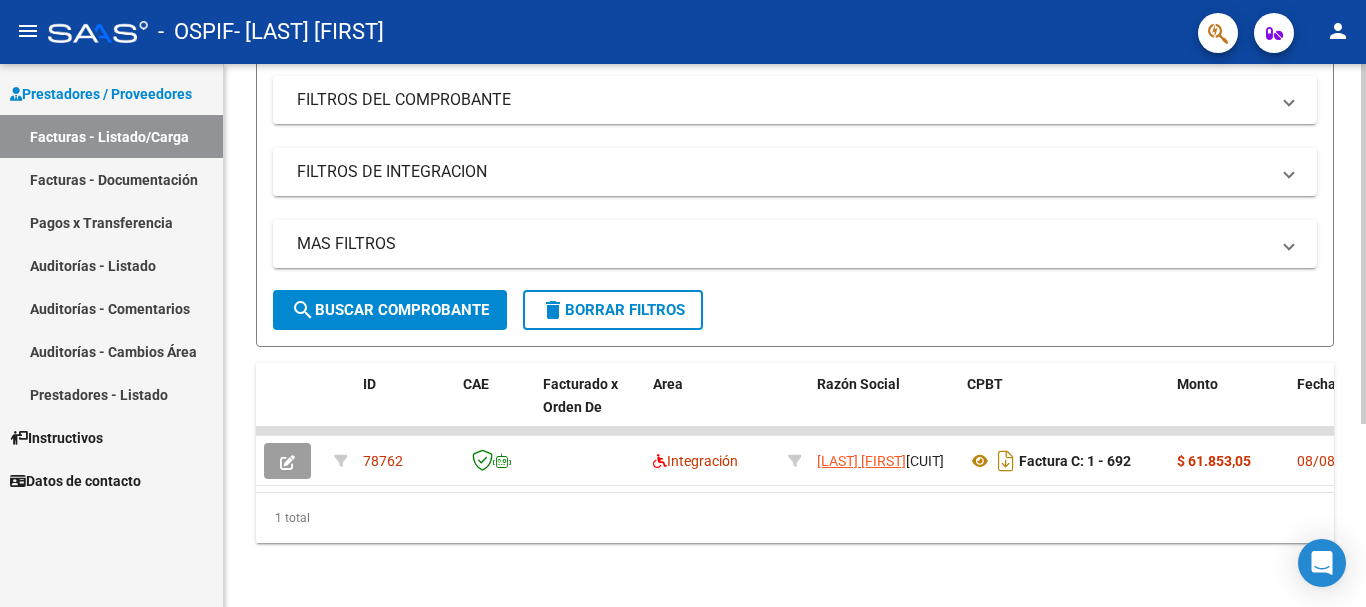 click 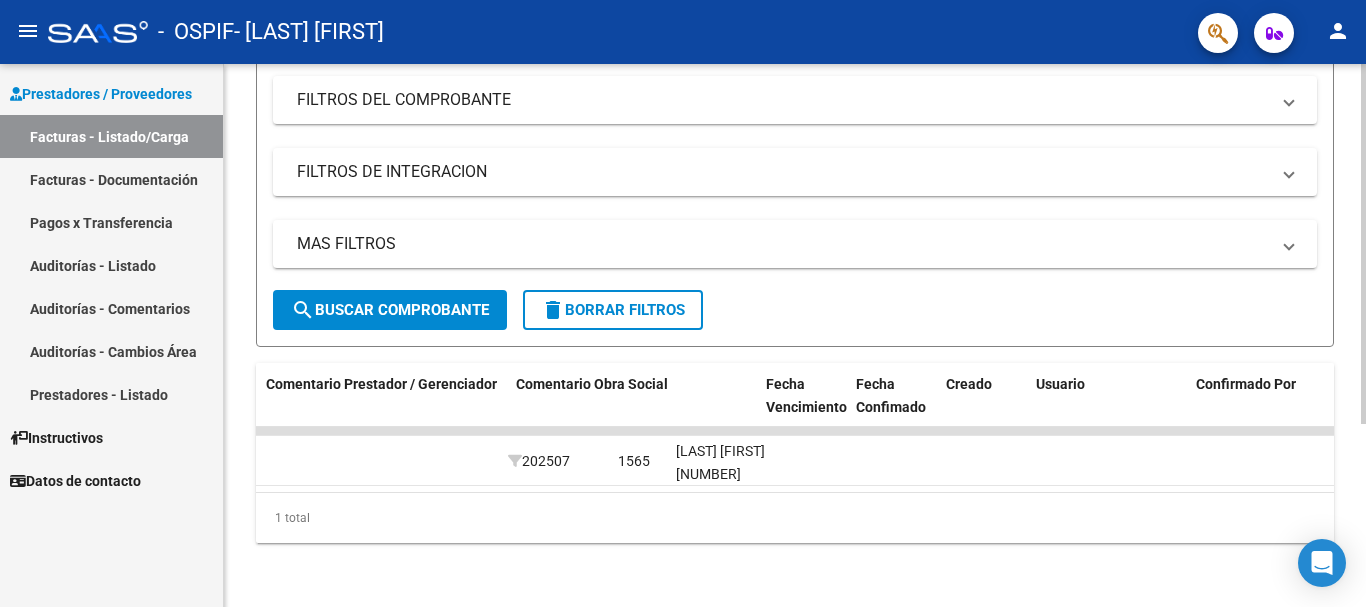 scroll, scrollTop: 0, scrollLeft: 3013, axis: horizontal 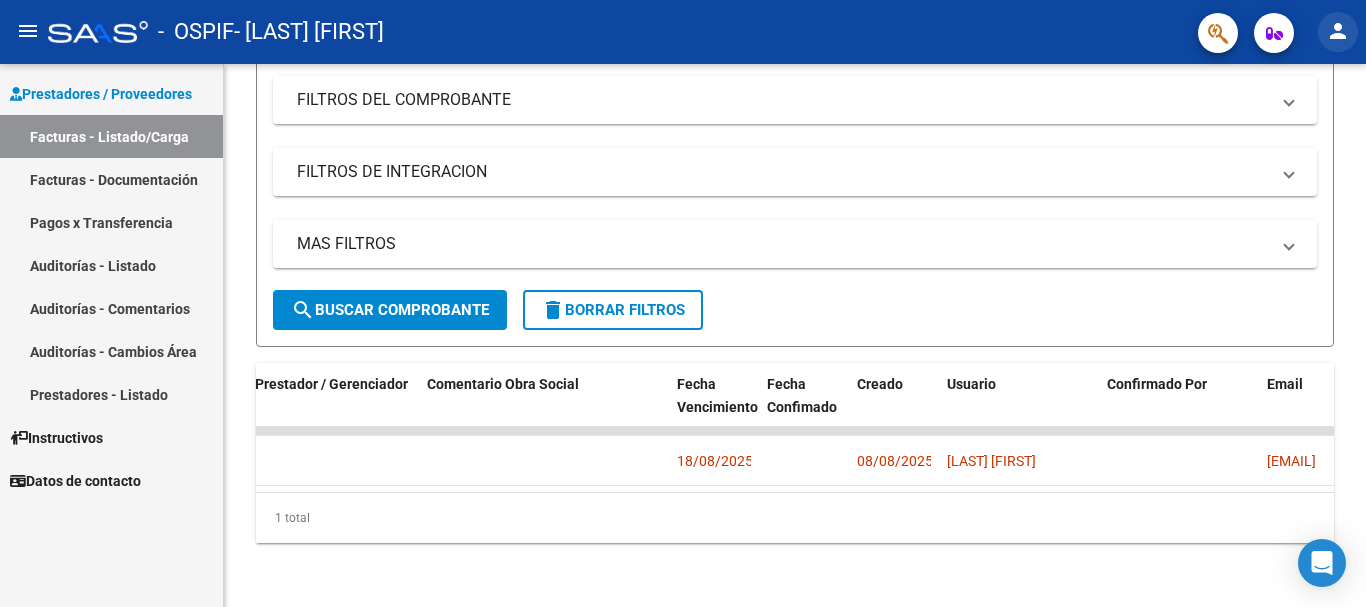 click on "person" 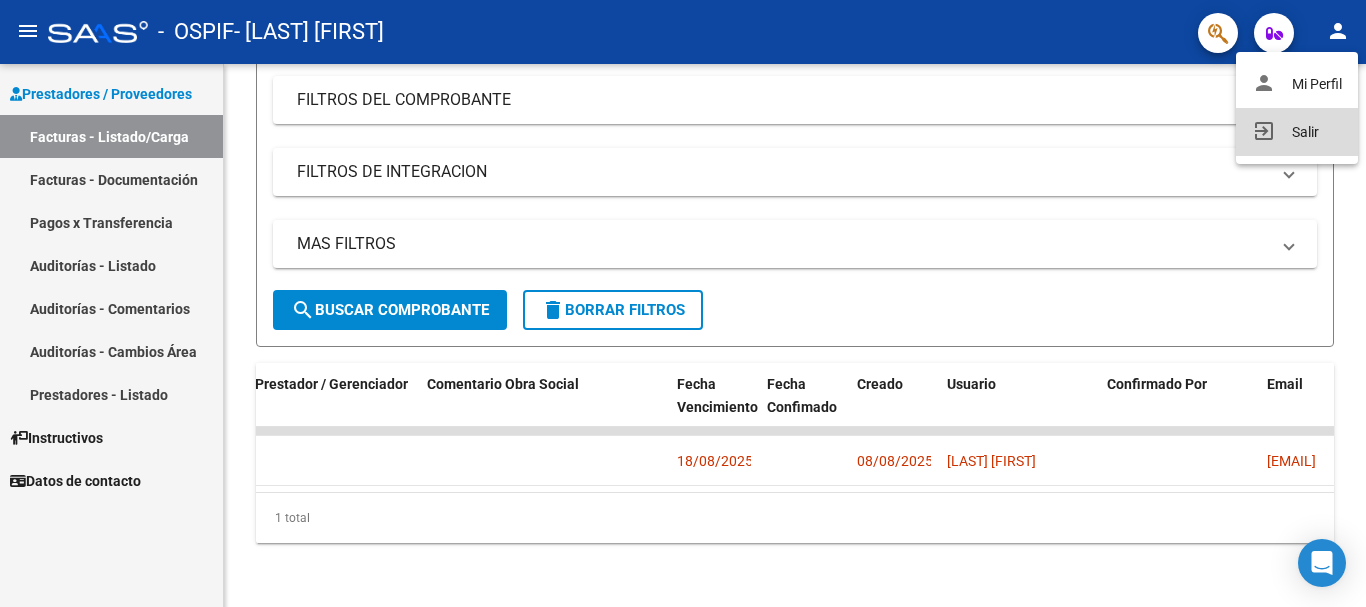 click on "exit_to_app  Salir" at bounding box center (1297, 132) 